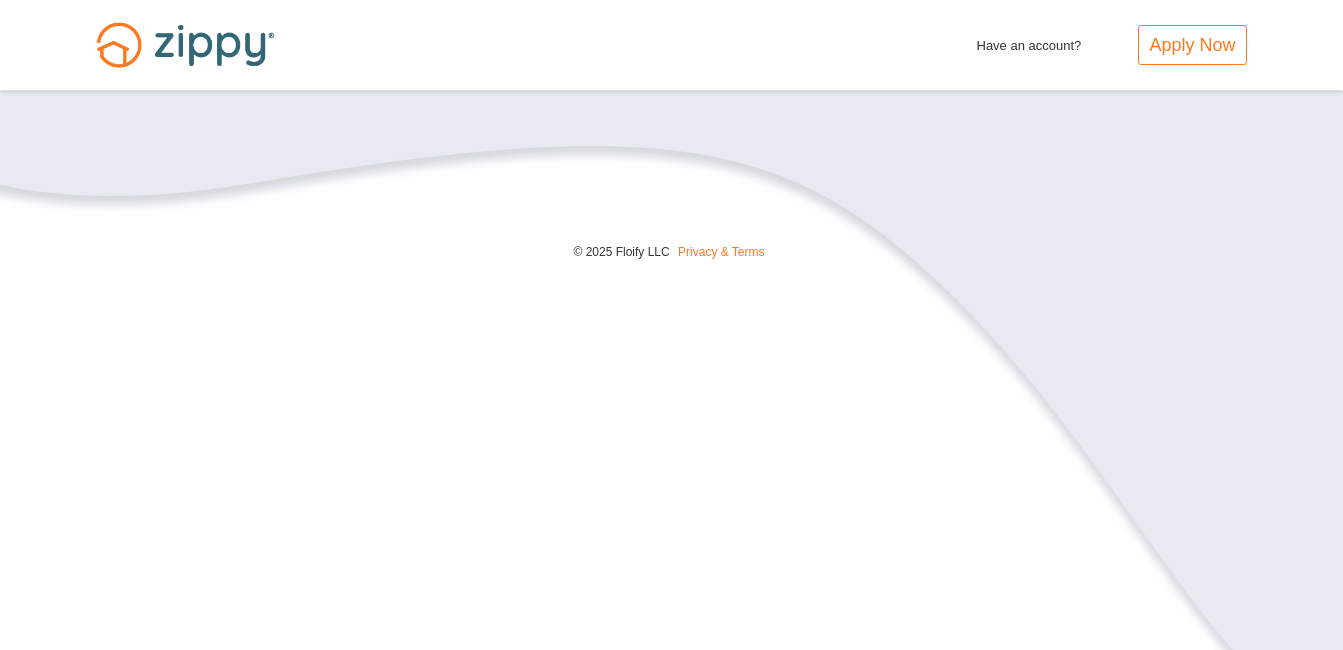 scroll, scrollTop: 0, scrollLeft: 0, axis: both 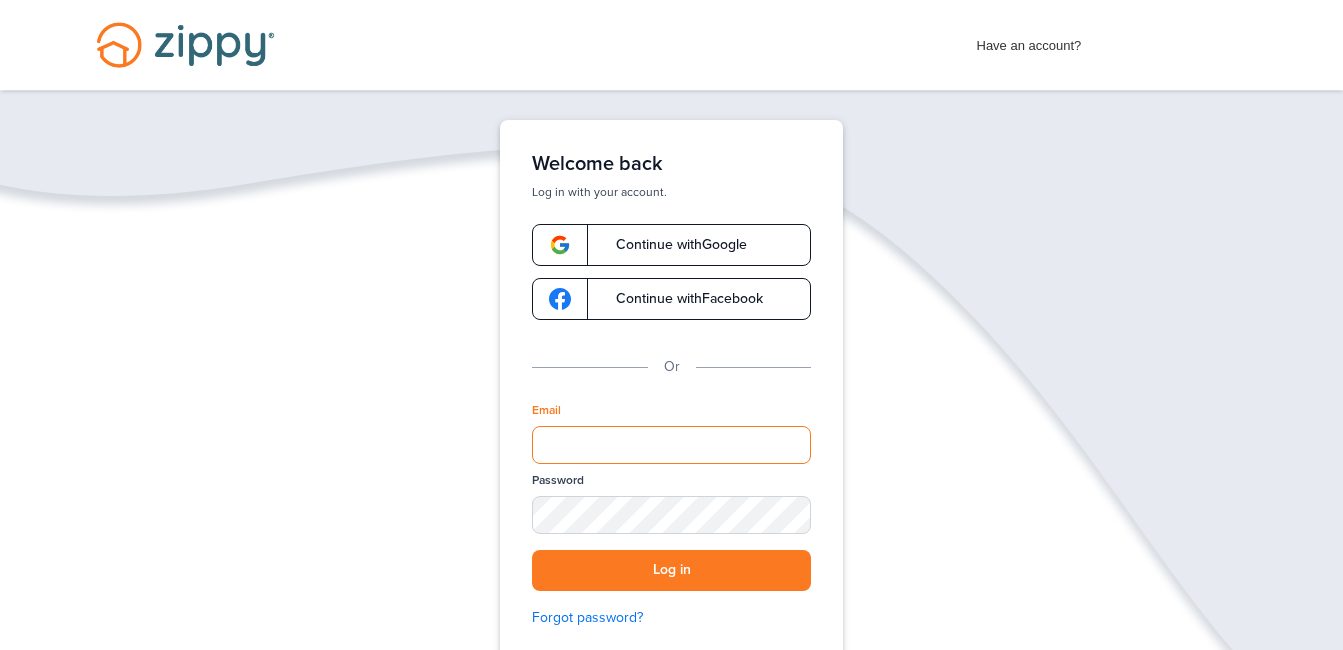 click on "Email" at bounding box center (671, 445) 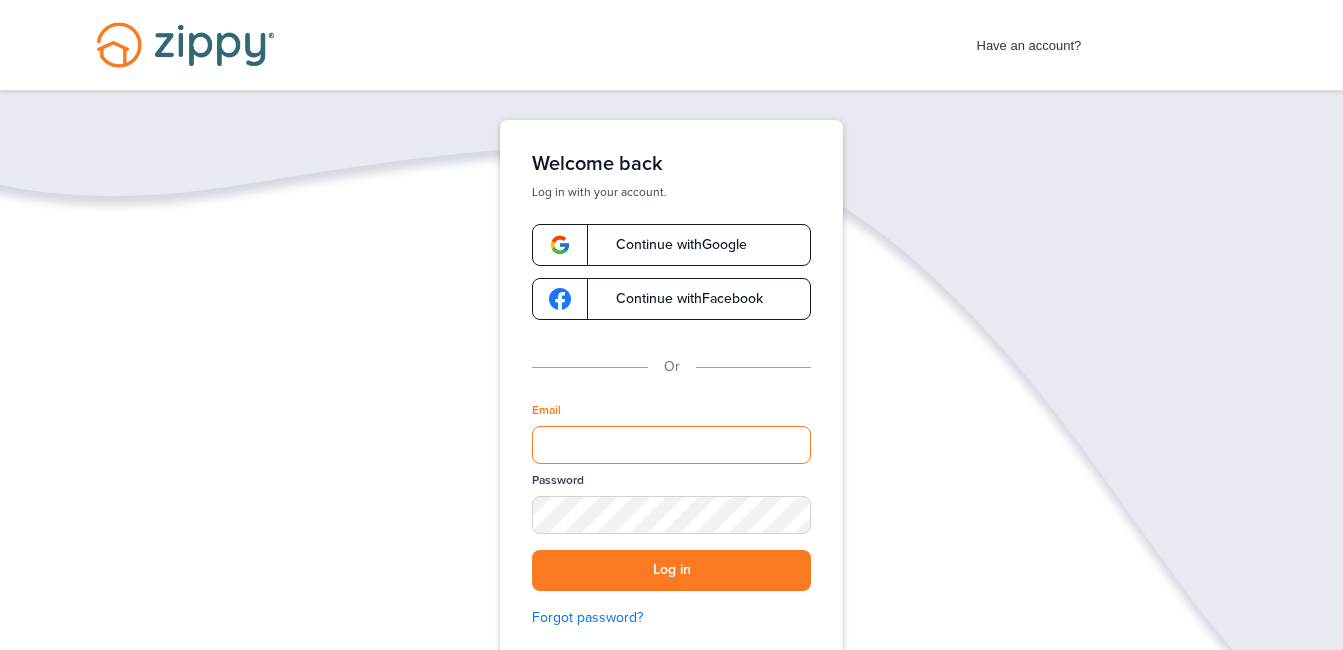 type on "**********" 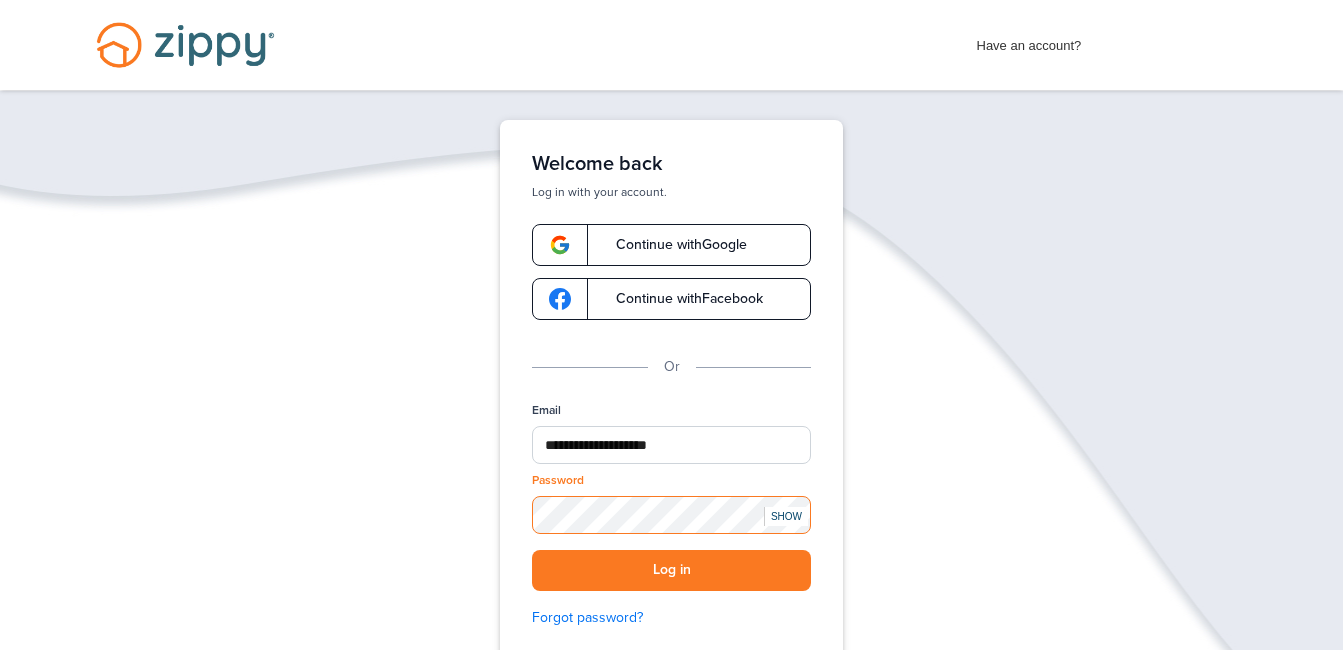 click on "Log in" at bounding box center [671, 570] 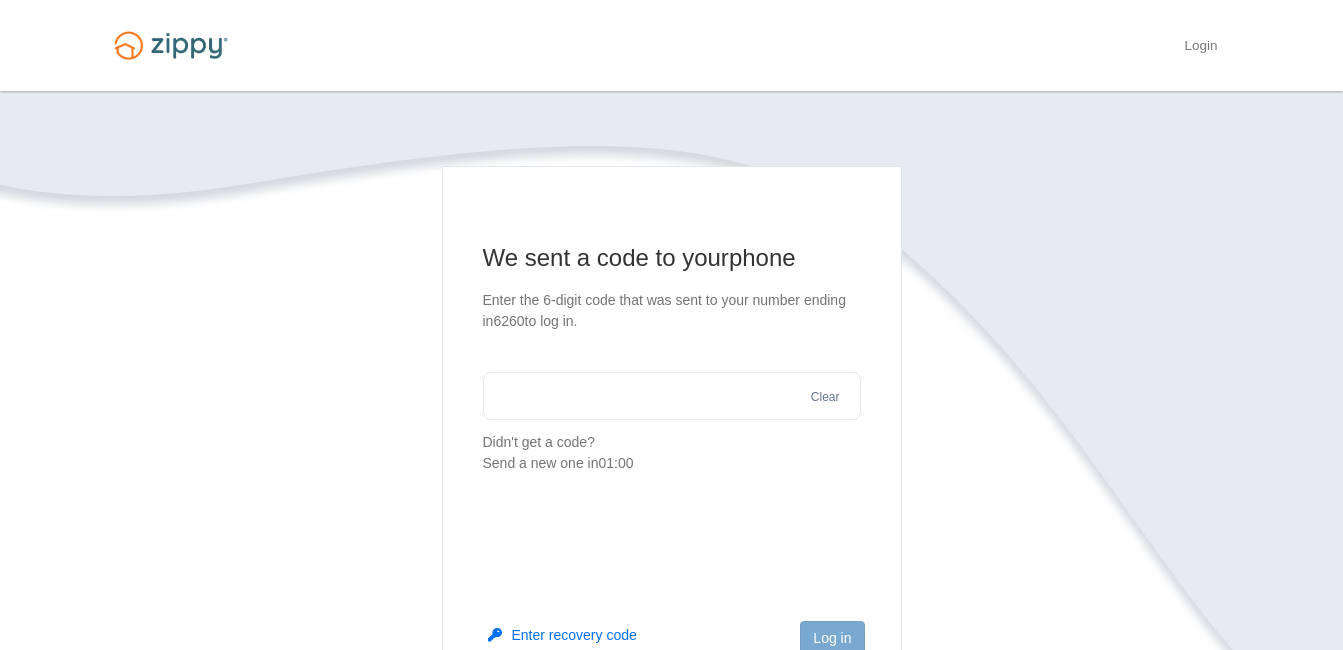 scroll, scrollTop: 0, scrollLeft: 0, axis: both 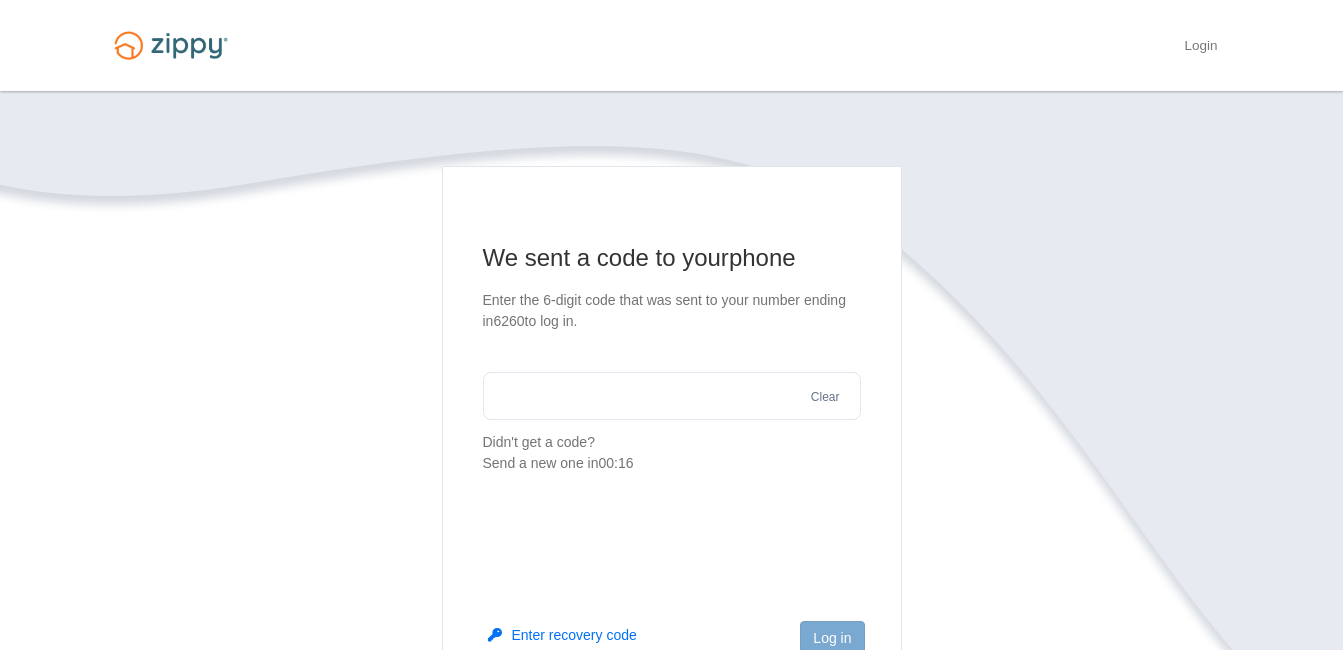 click at bounding box center (672, 396) 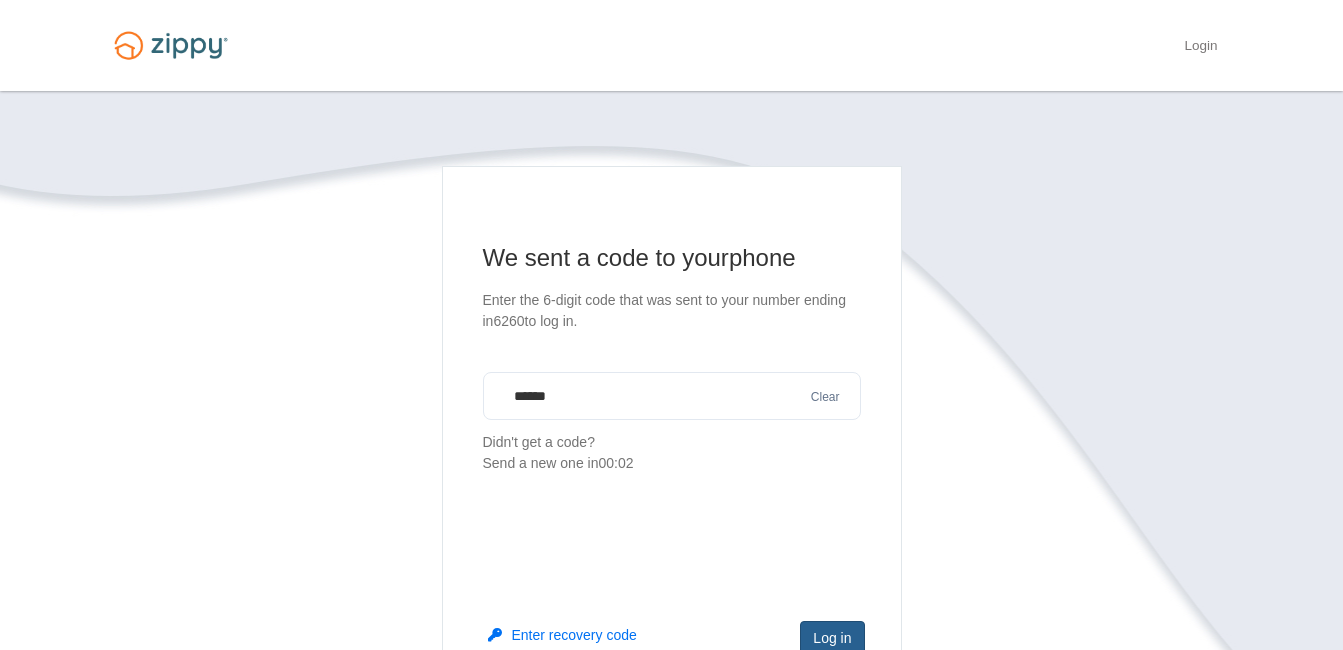 type on "******" 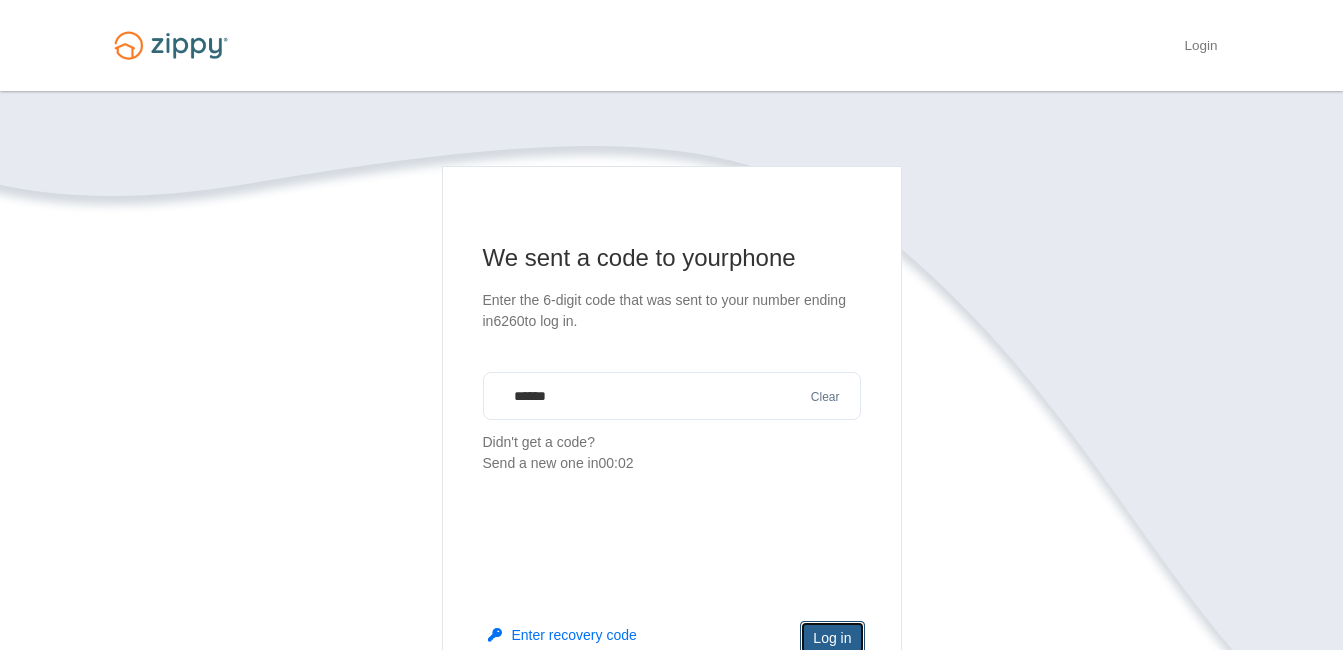 click on "Log in" at bounding box center [832, 638] 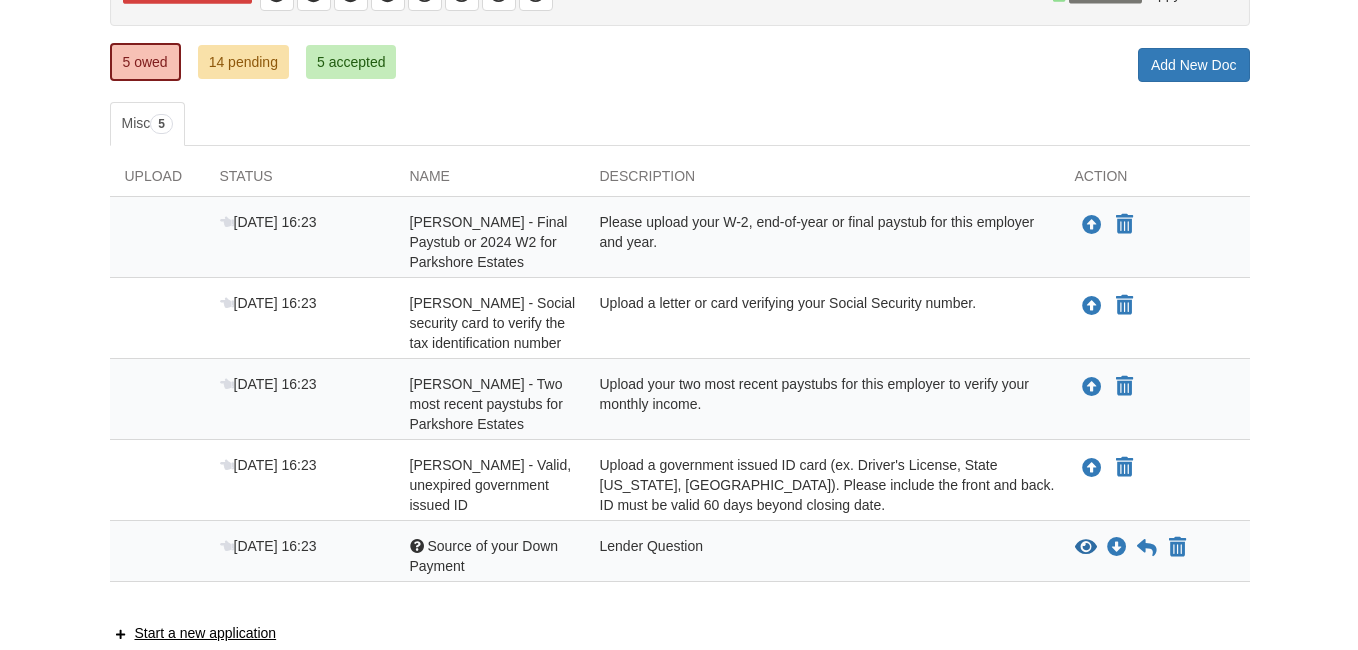 scroll, scrollTop: 280, scrollLeft: 0, axis: vertical 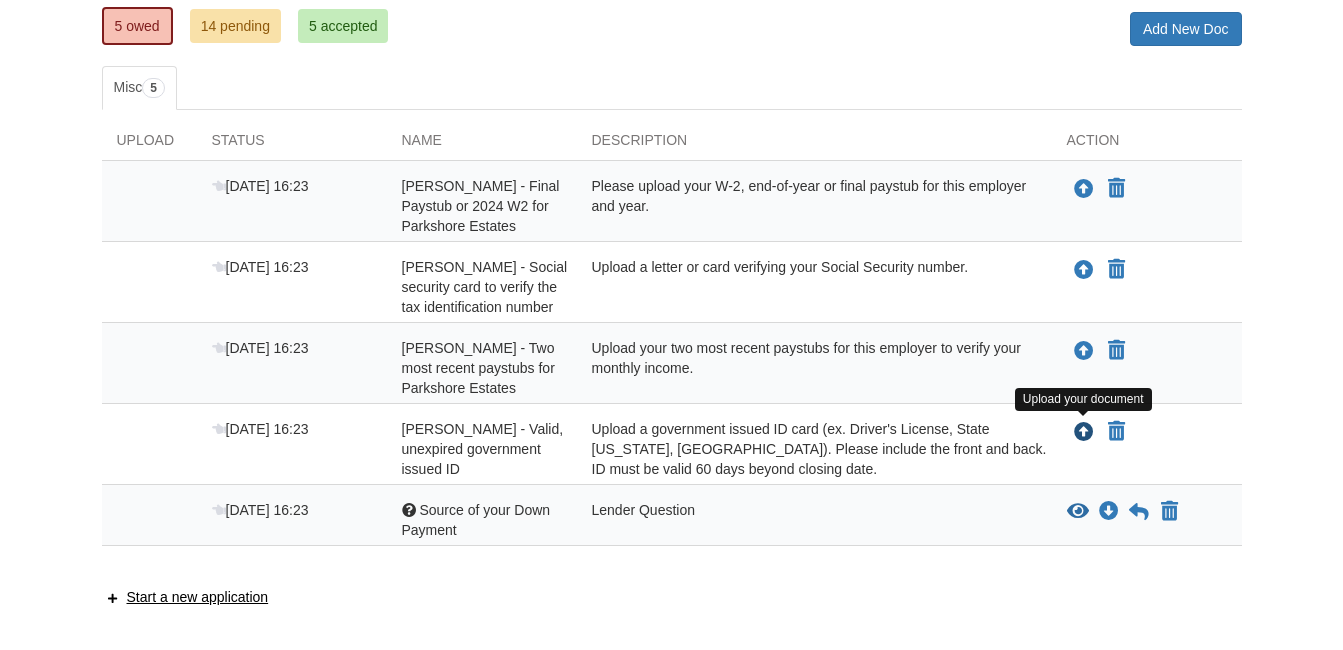 click at bounding box center [1084, 433] 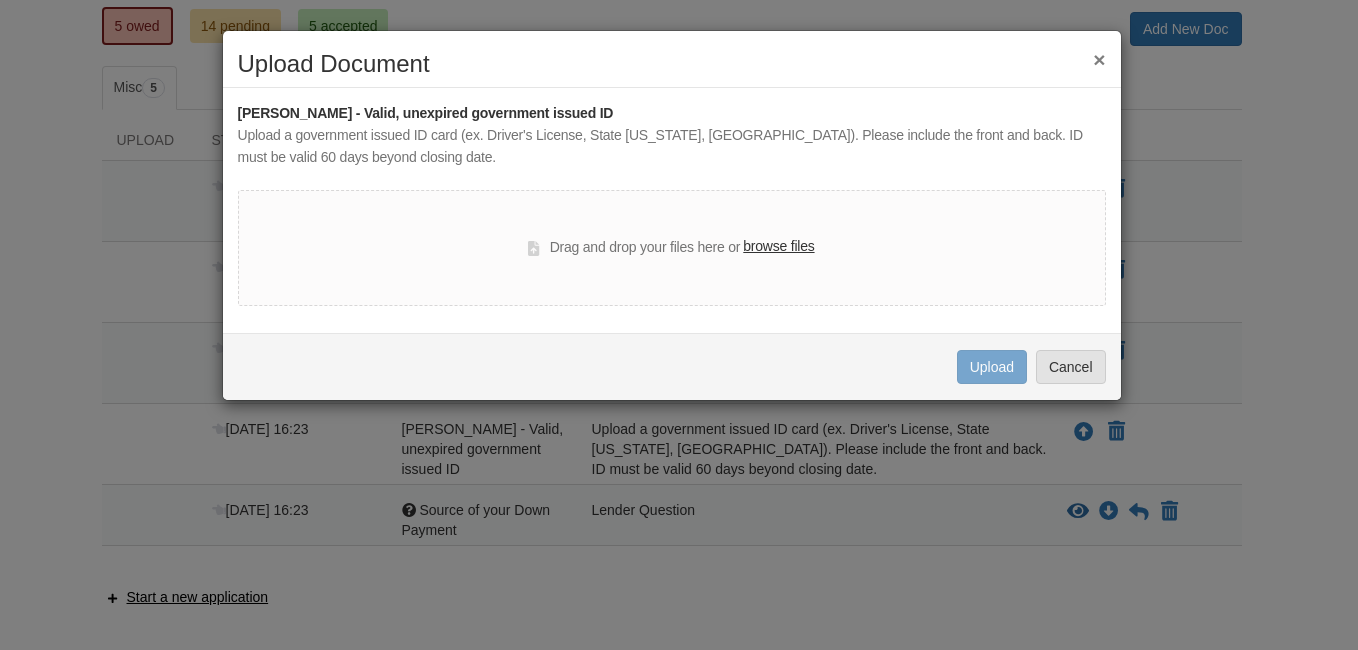 click on "browse files" at bounding box center [778, 247] 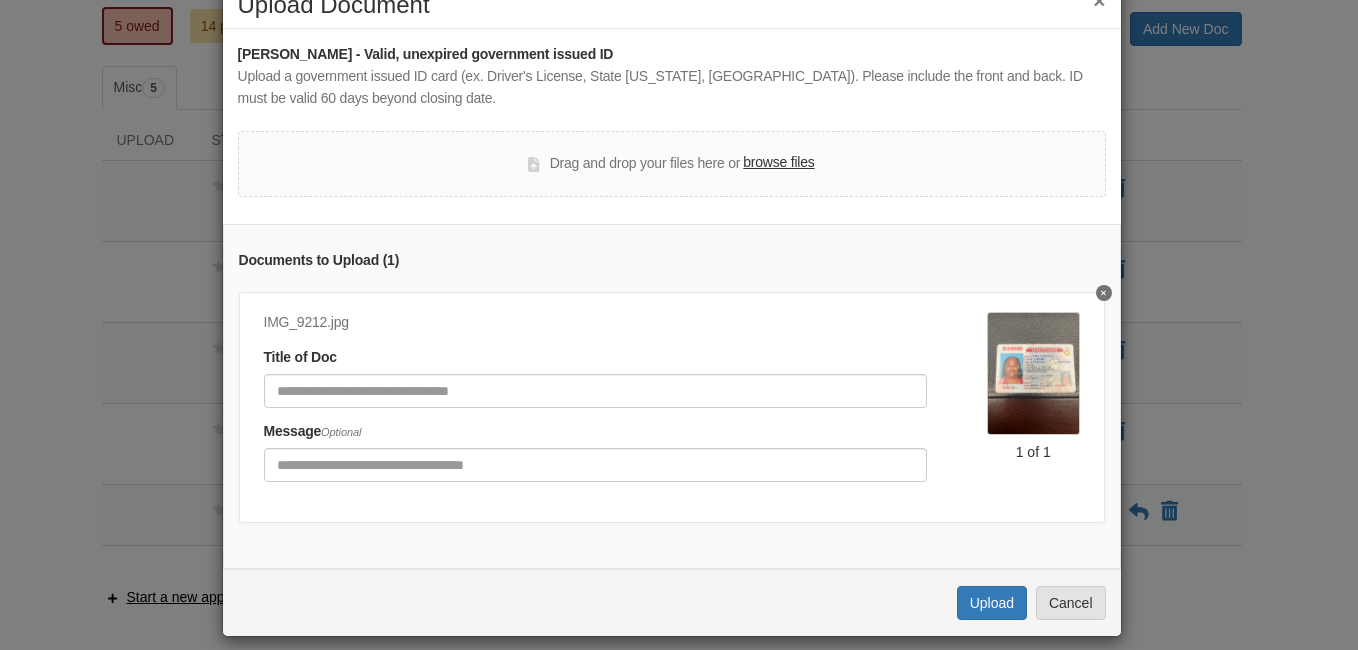 scroll, scrollTop: 91, scrollLeft: 0, axis: vertical 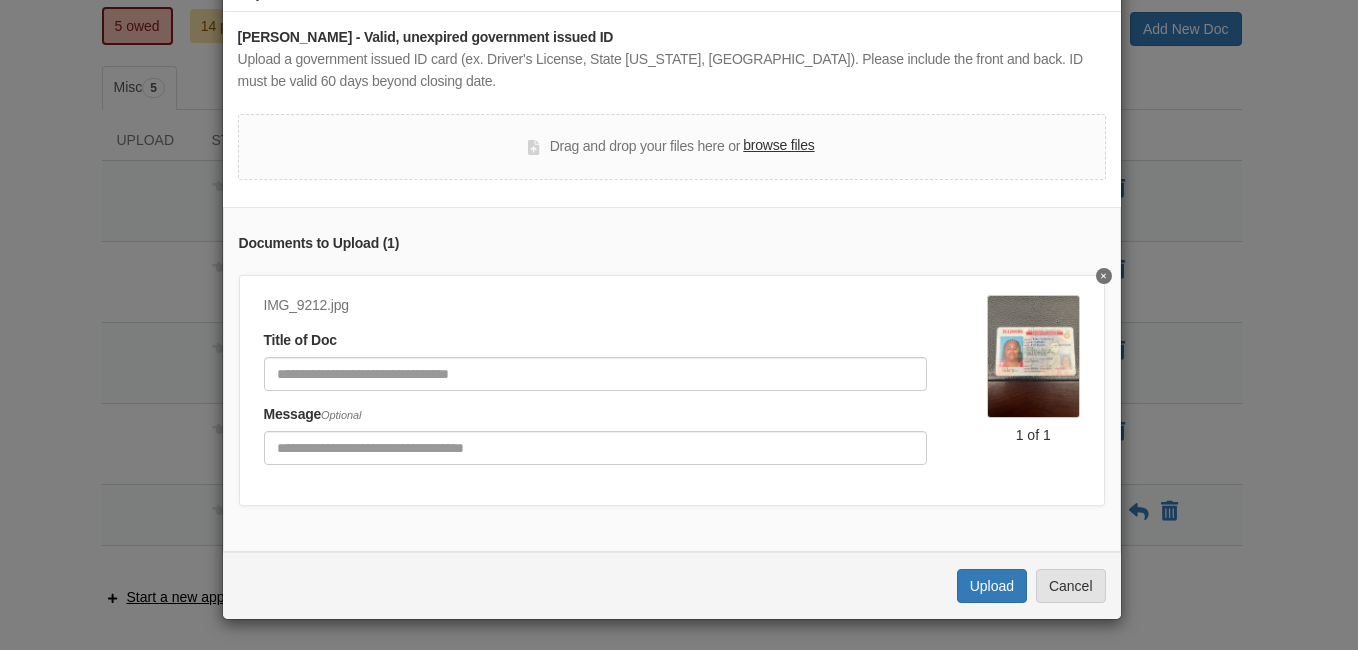 click on "×
Upload Document
Roschell Tyra - Valid, unexpired government issued ID Upload a government issued ID card (ex. Driver's License, State ID, Passport).  Please include the front and back.  ID must be valid 60 days beyond closing date. Drag and drop your files here or   browse files Documents to Upload ( 1 ) IMG_9212.jpg Title of Doc Message  Optional 1 of 1
Uploading...
Upload
Cancel" at bounding box center (679, 325) 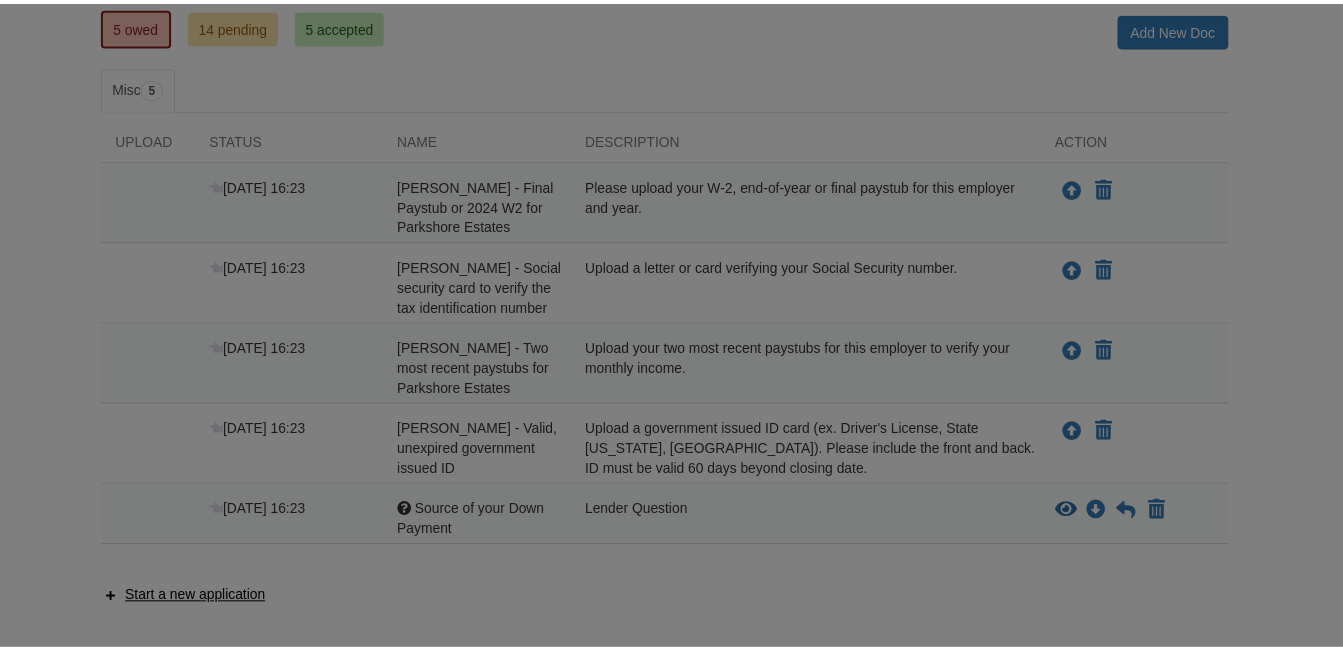 scroll, scrollTop: 0, scrollLeft: 0, axis: both 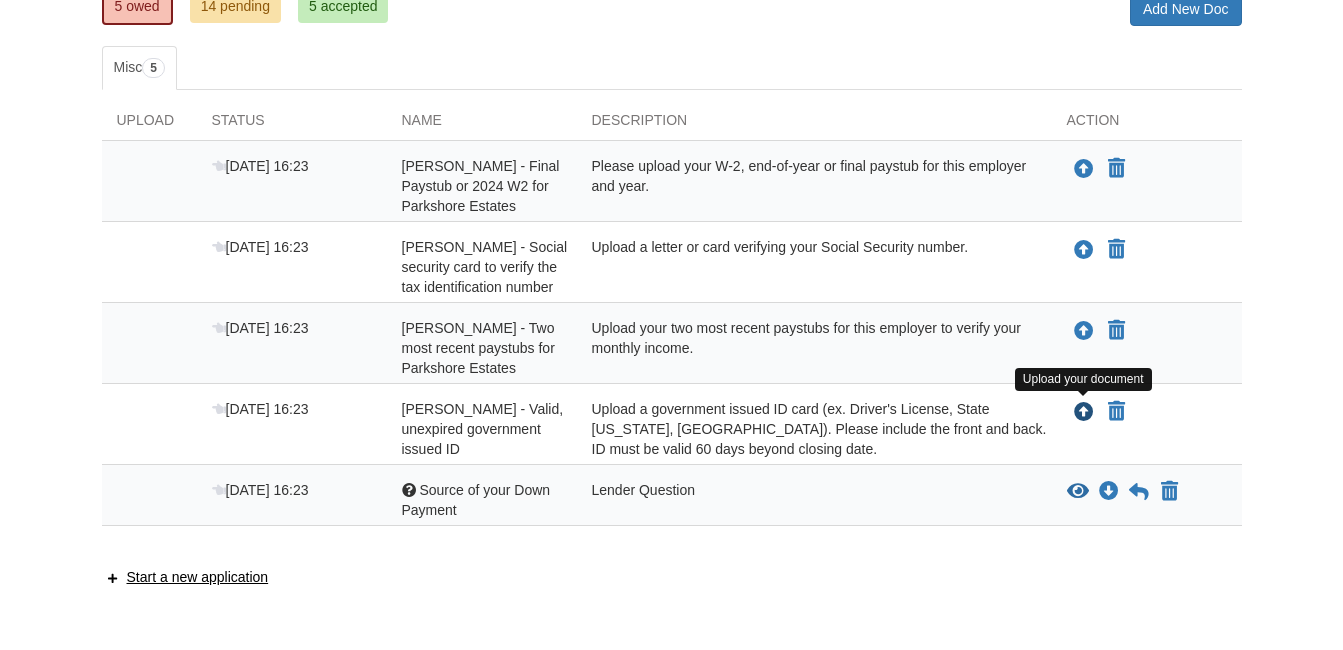 click at bounding box center (1084, 413) 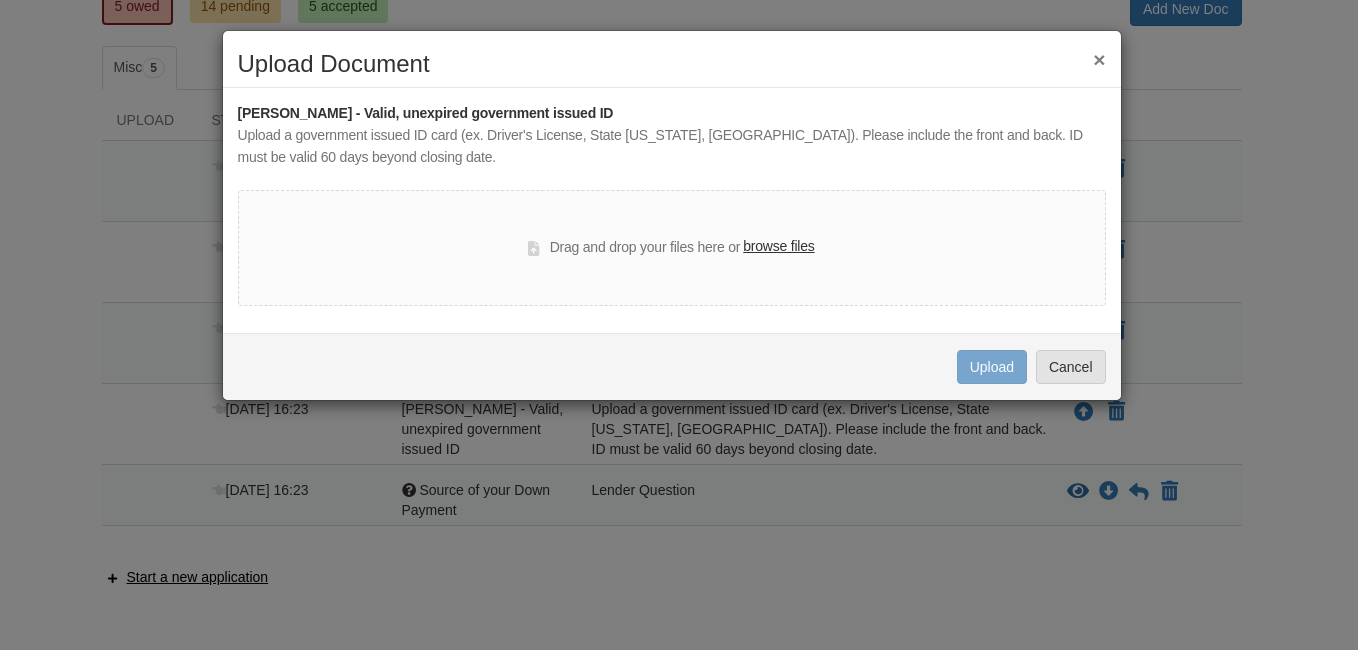click on "browse files" at bounding box center [778, 247] 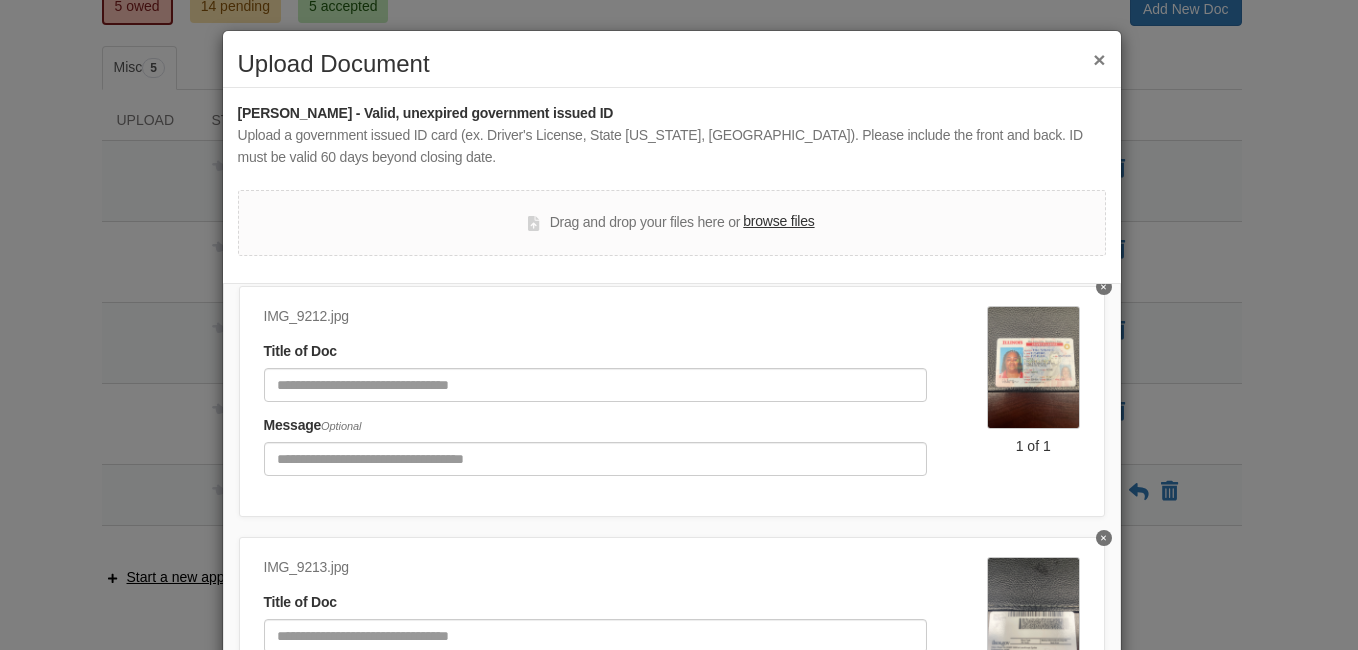 scroll, scrollTop: 111, scrollLeft: 0, axis: vertical 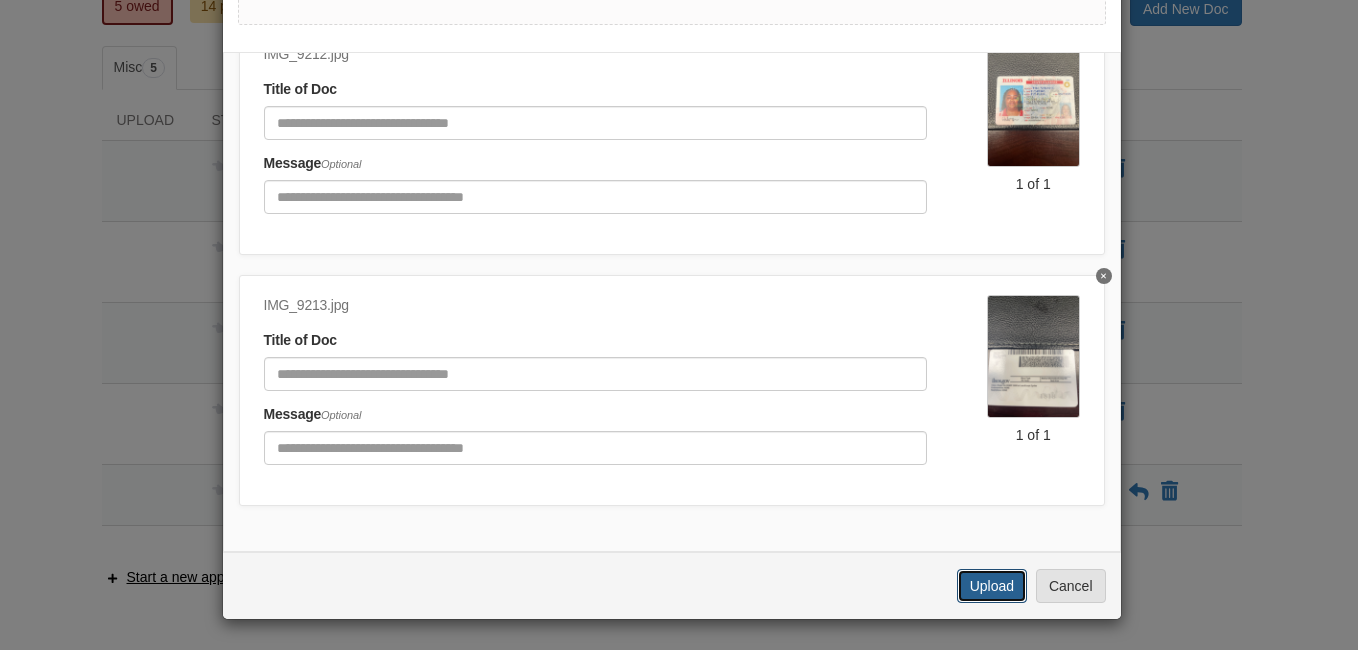 click on "Upload" at bounding box center (992, 586) 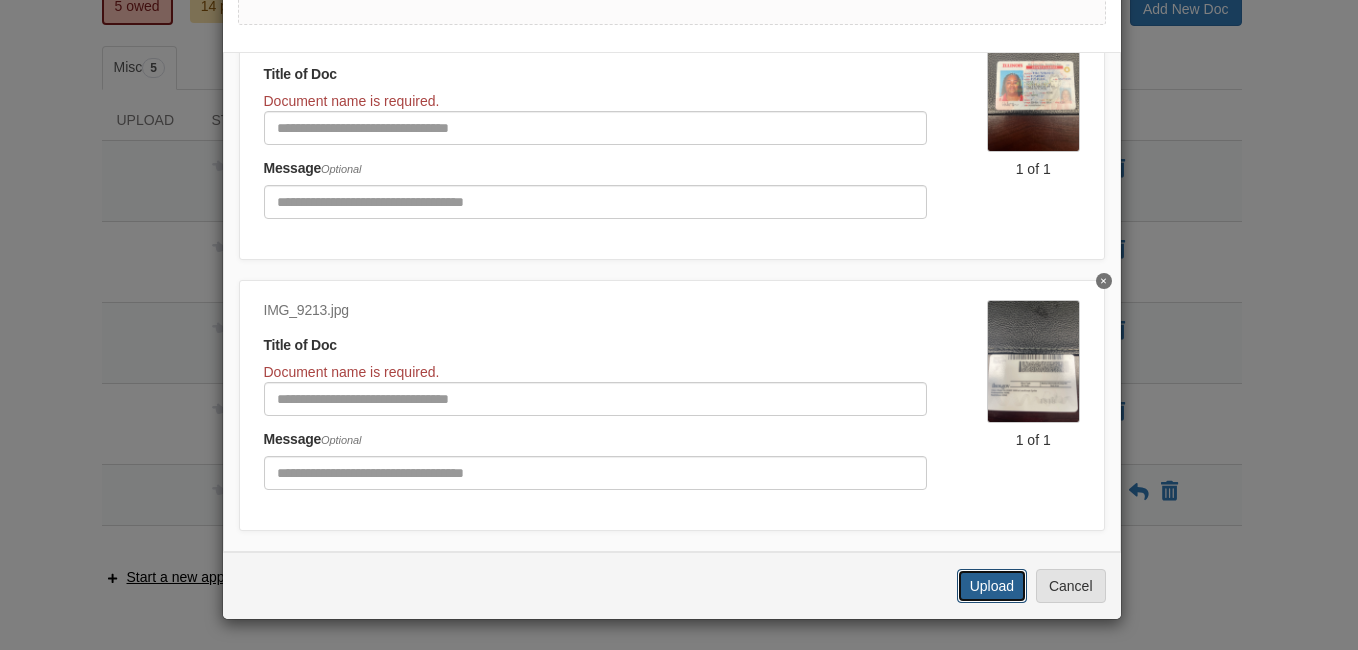click on "Upload" at bounding box center (992, 586) 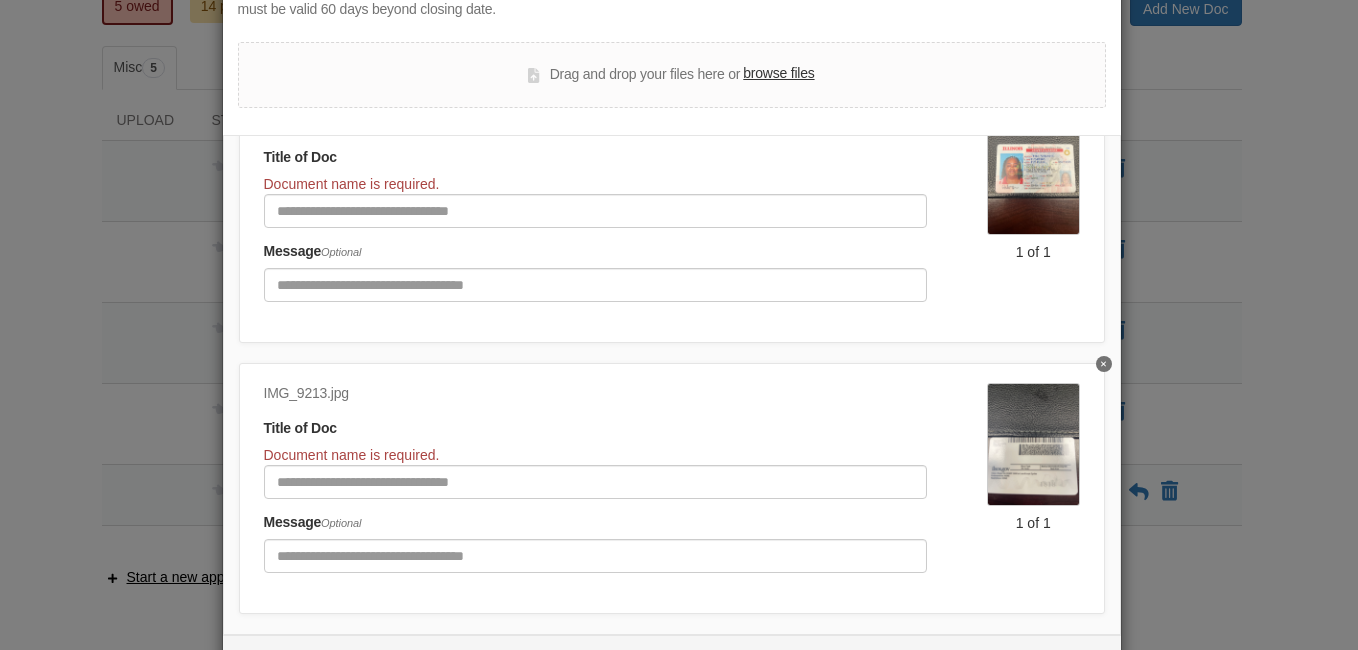 scroll, scrollTop: 0, scrollLeft: 0, axis: both 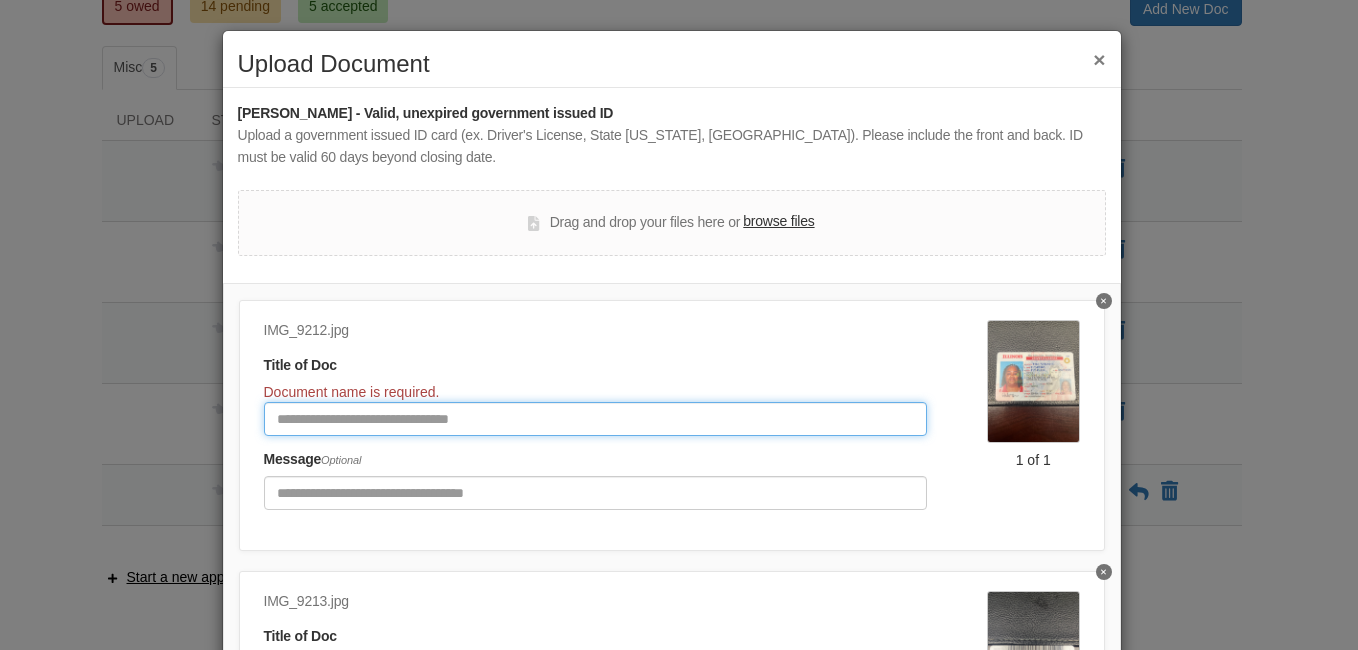 click at bounding box center [595, 419] 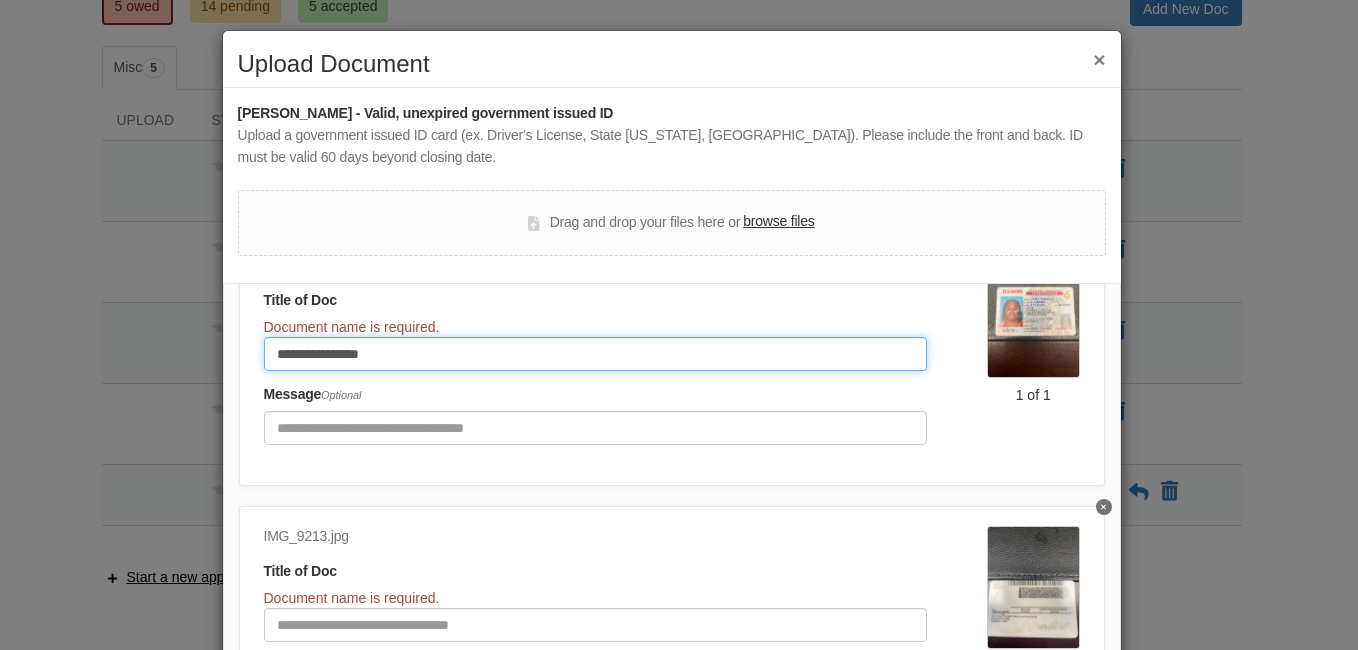 scroll, scrollTop: 151, scrollLeft: 0, axis: vertical 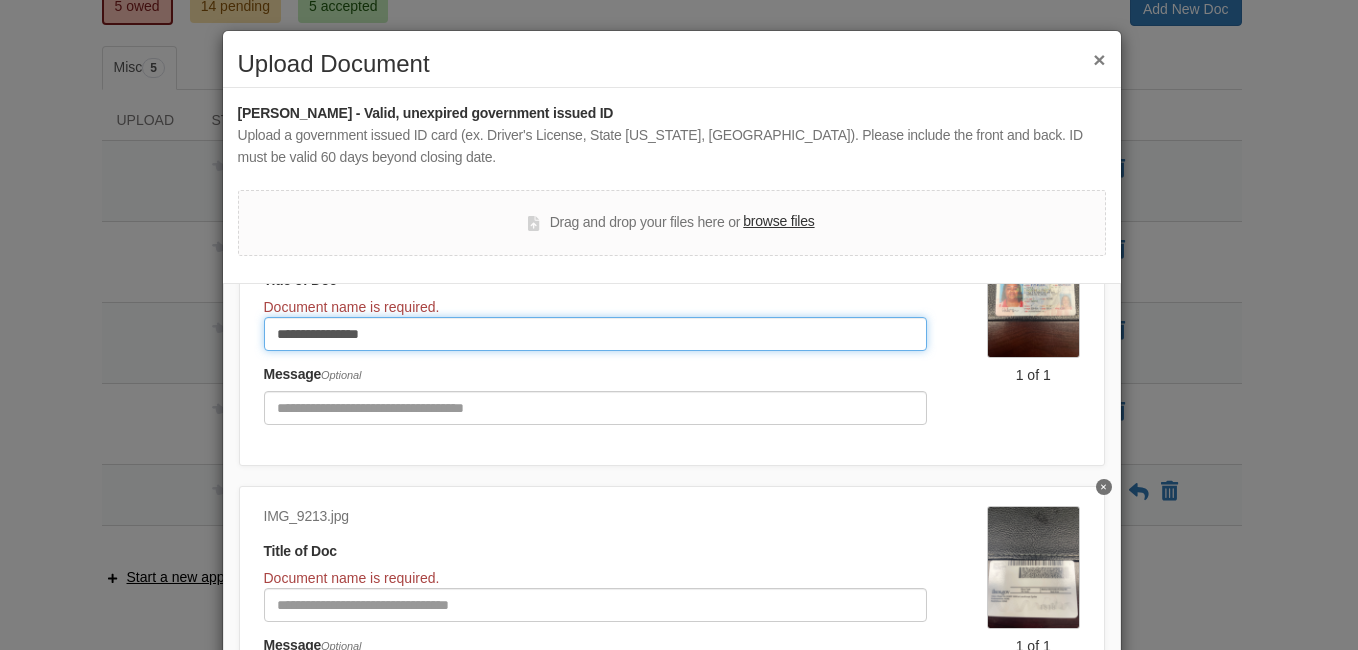type on "**********" 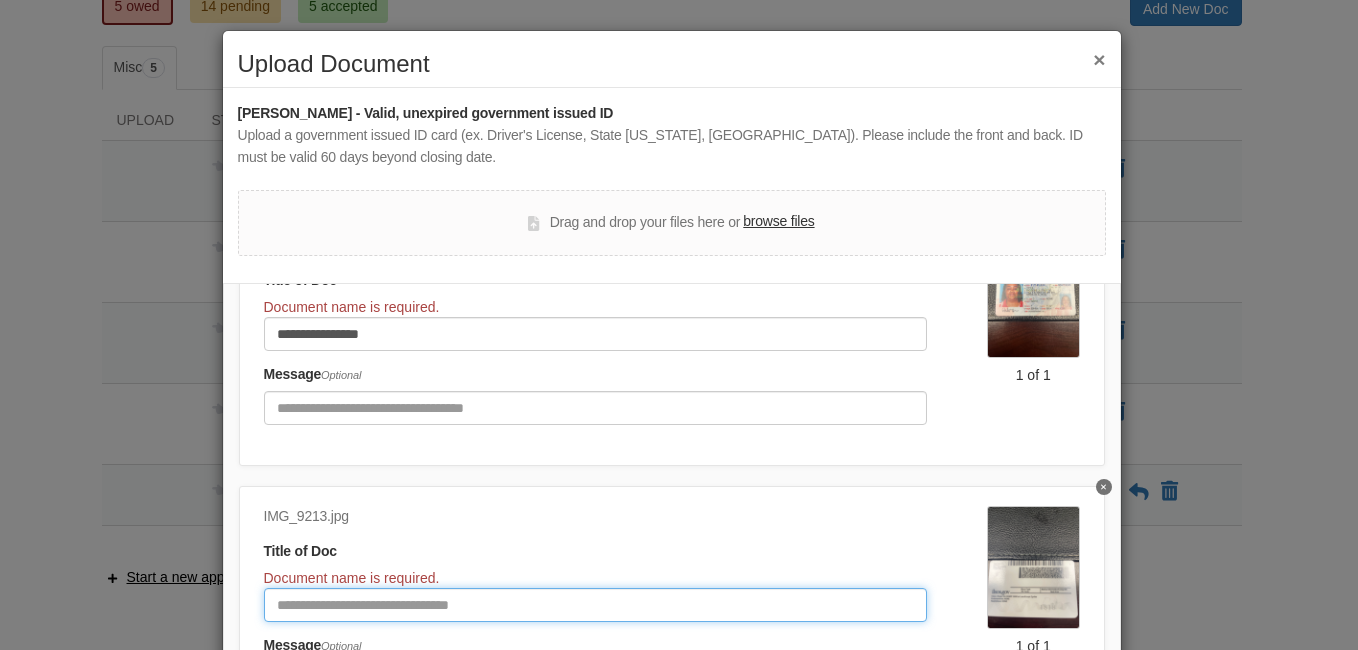 click at bounding box center (595, 605) 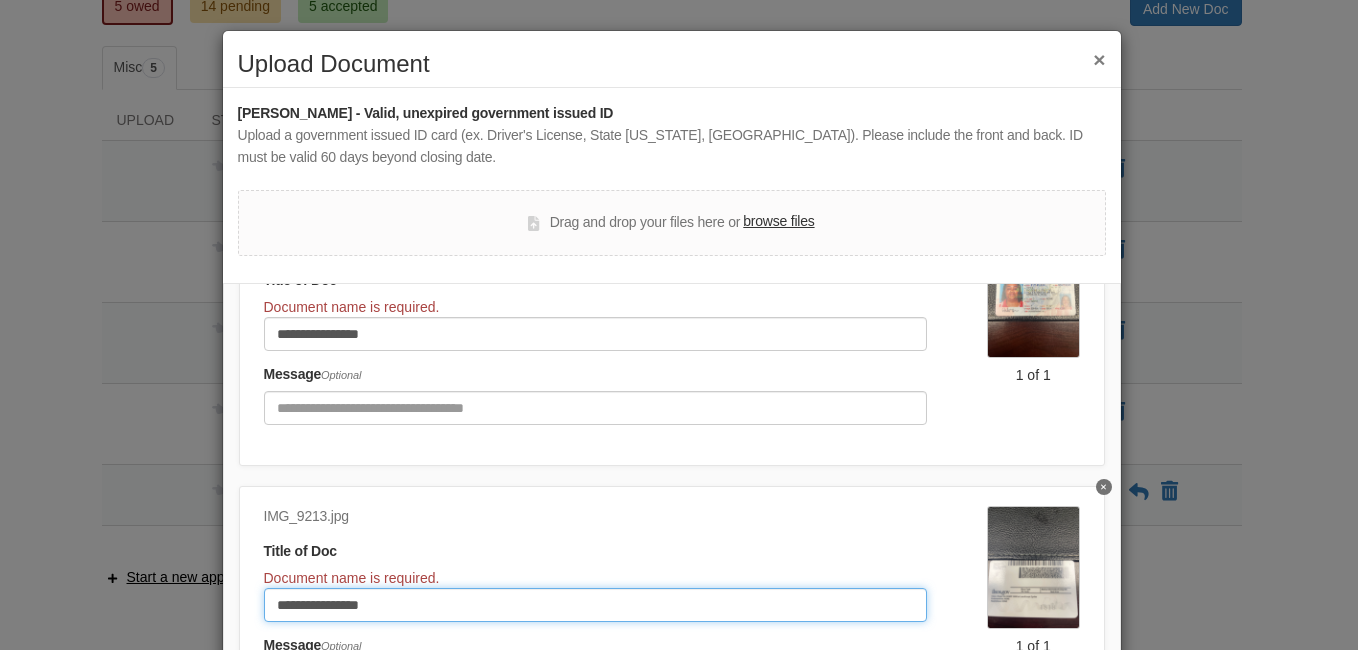 type on "**********" 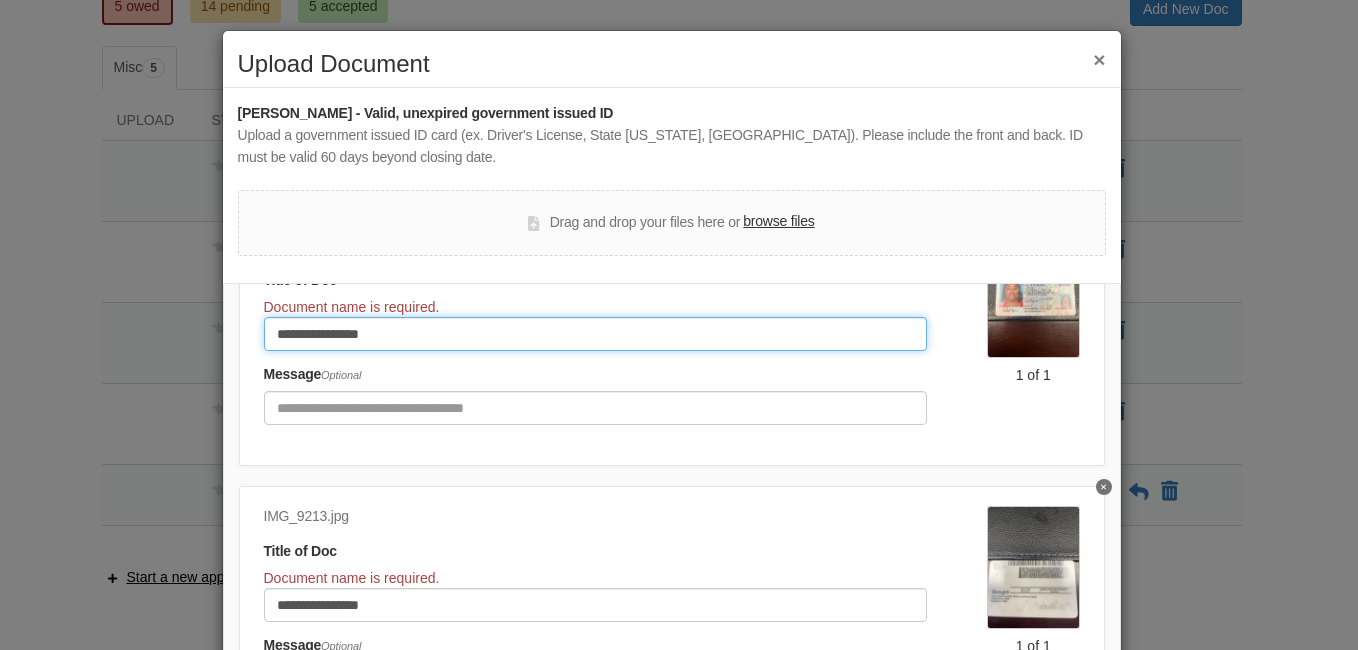 click on "**********" at bounding box center [595, 334] 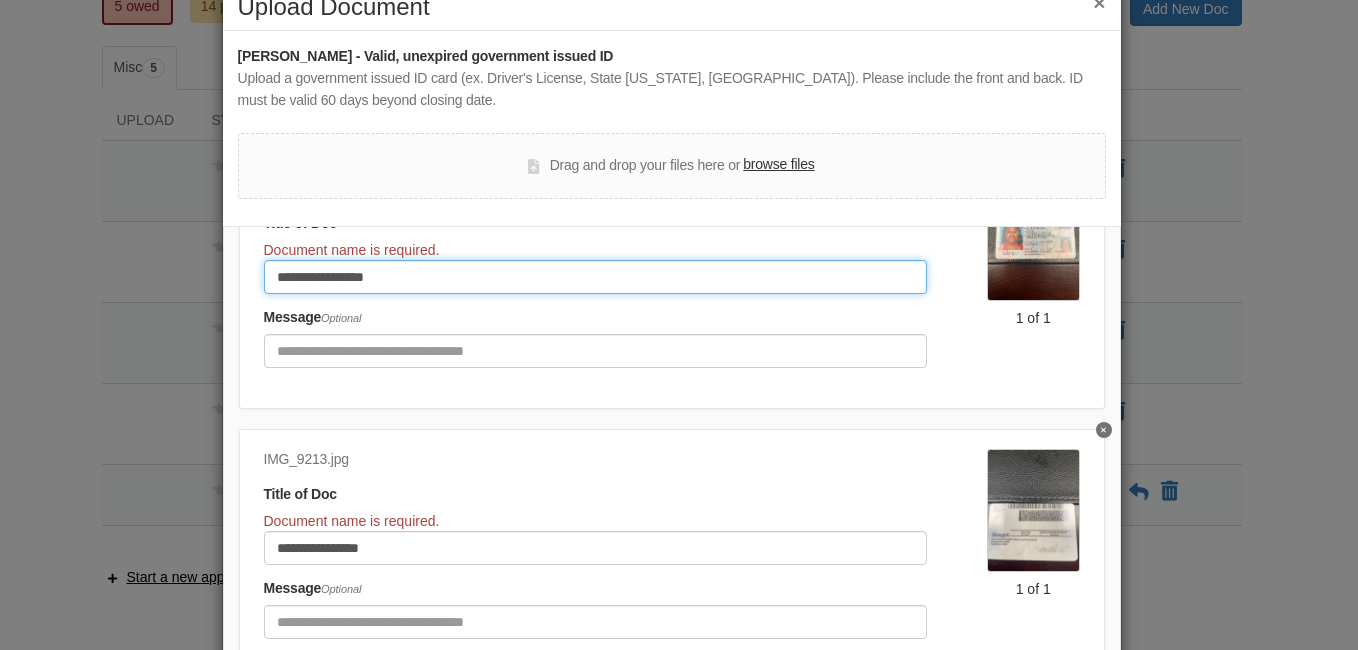 scroll, scrollTop: 231, scrollLeft: 0, axis: vertical 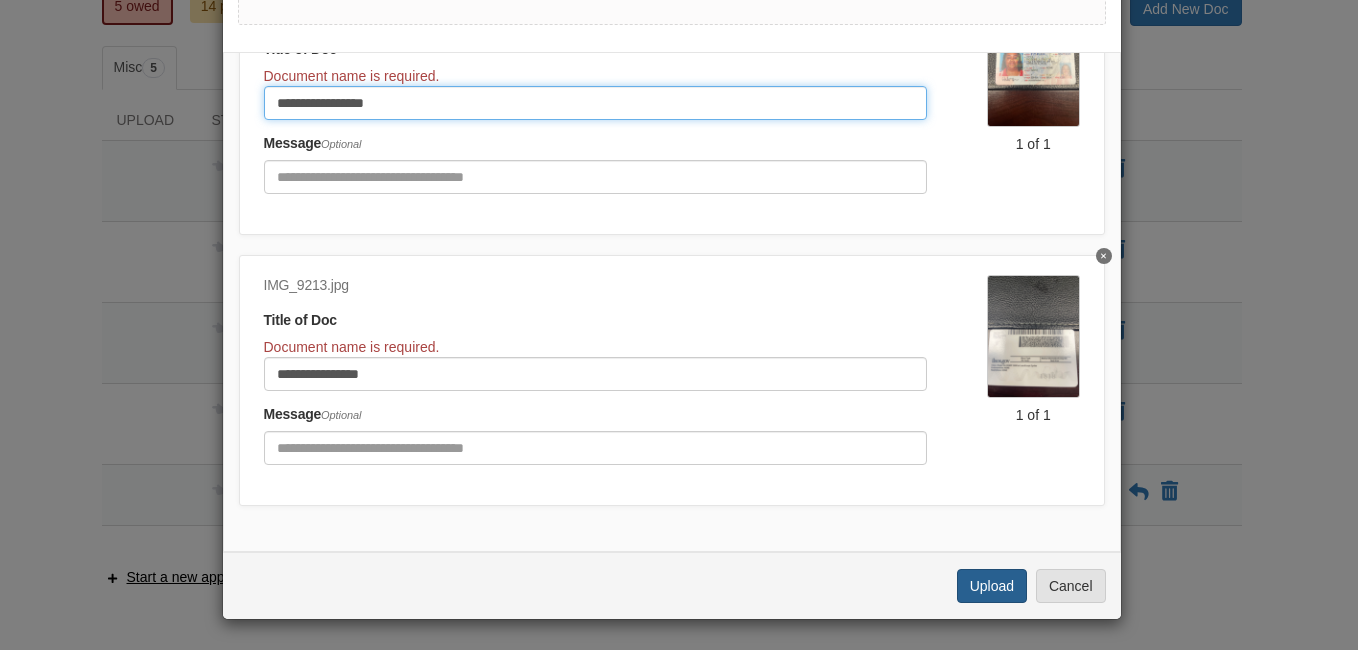 type on "**********" 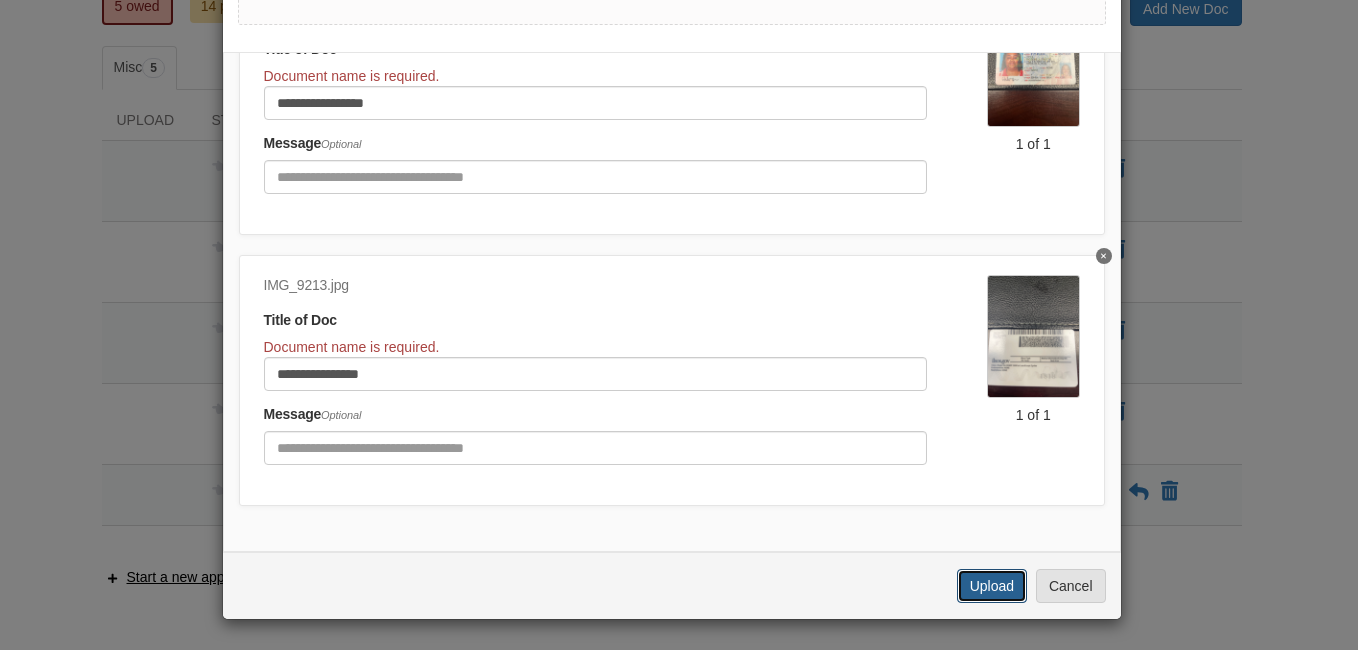click on "Upload" at bounding box center [992, 586] 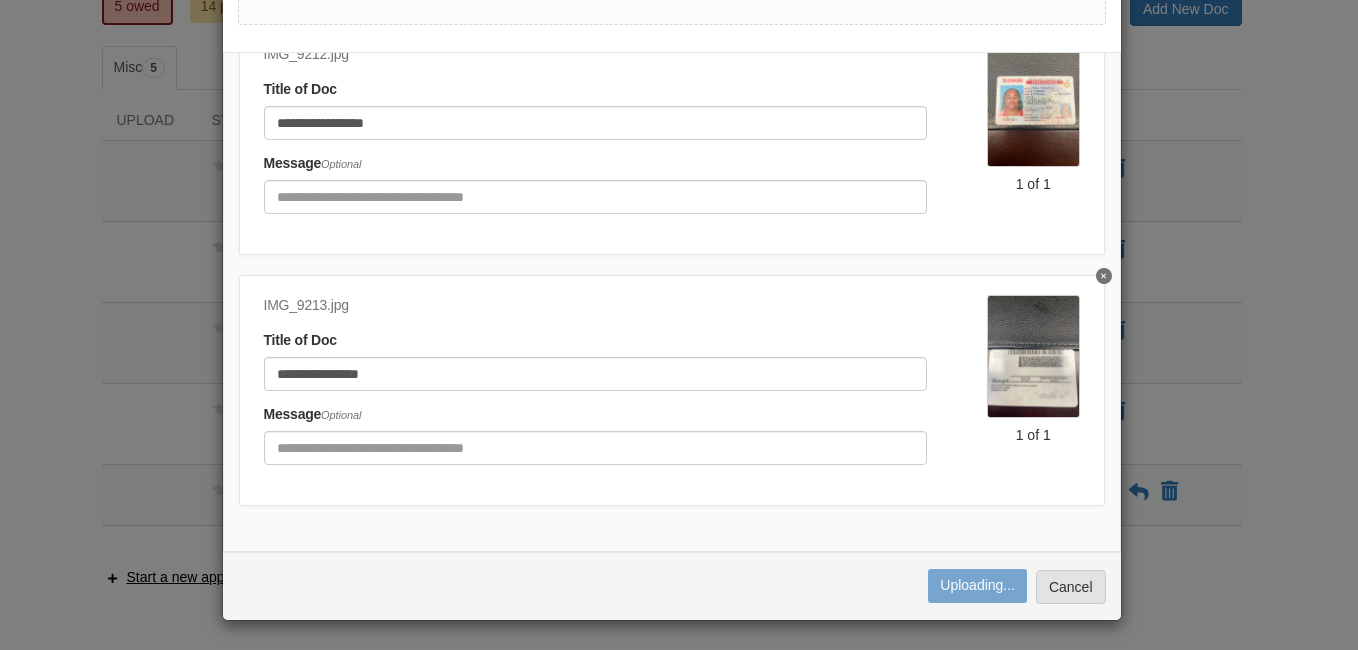 scroll, scrollTop: 111, scrollLeft: 0, axis: vertical 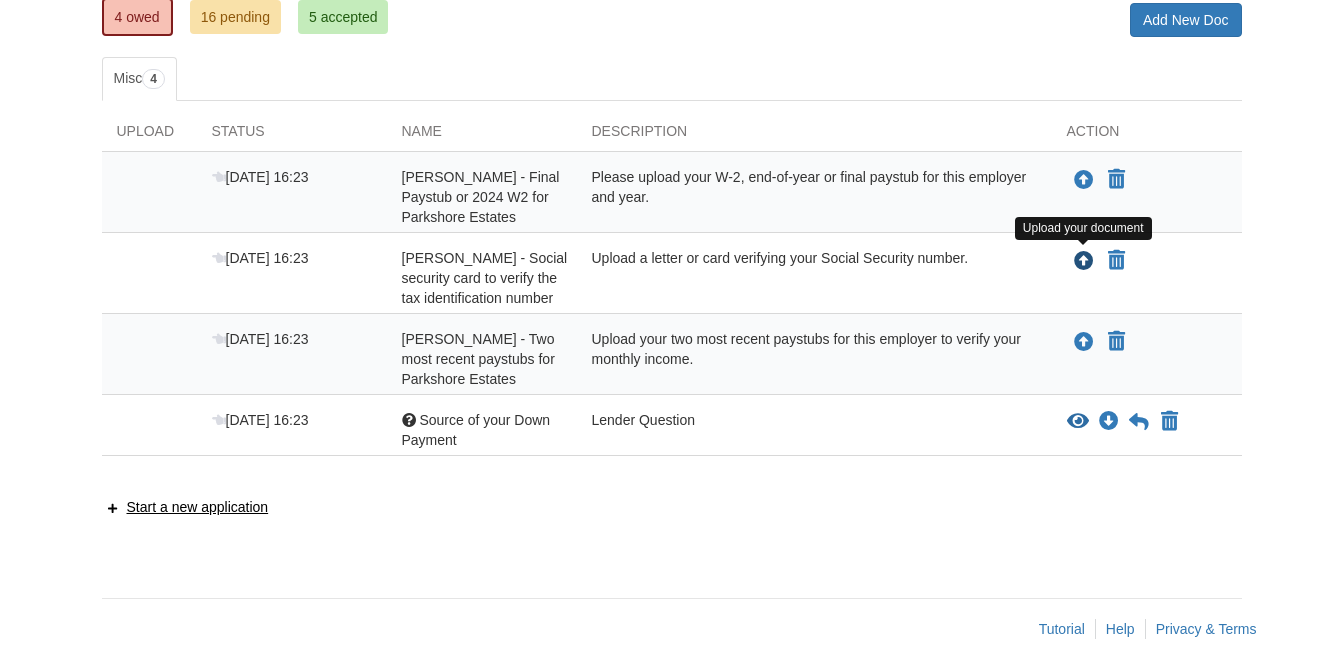 click at bounding box center [1084, 262] 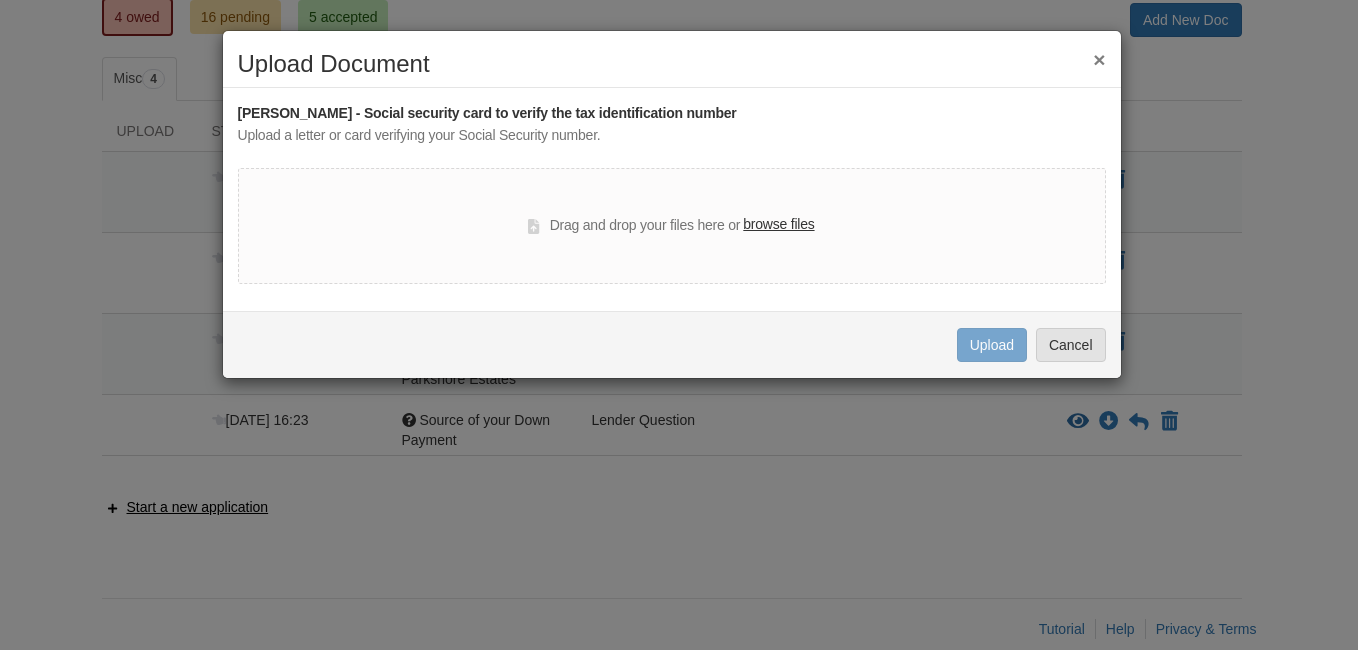 drag, startPoint x: 840, startPoint y: 264, endPoint x: 771, endPoint y: 224, distance: 79.755875 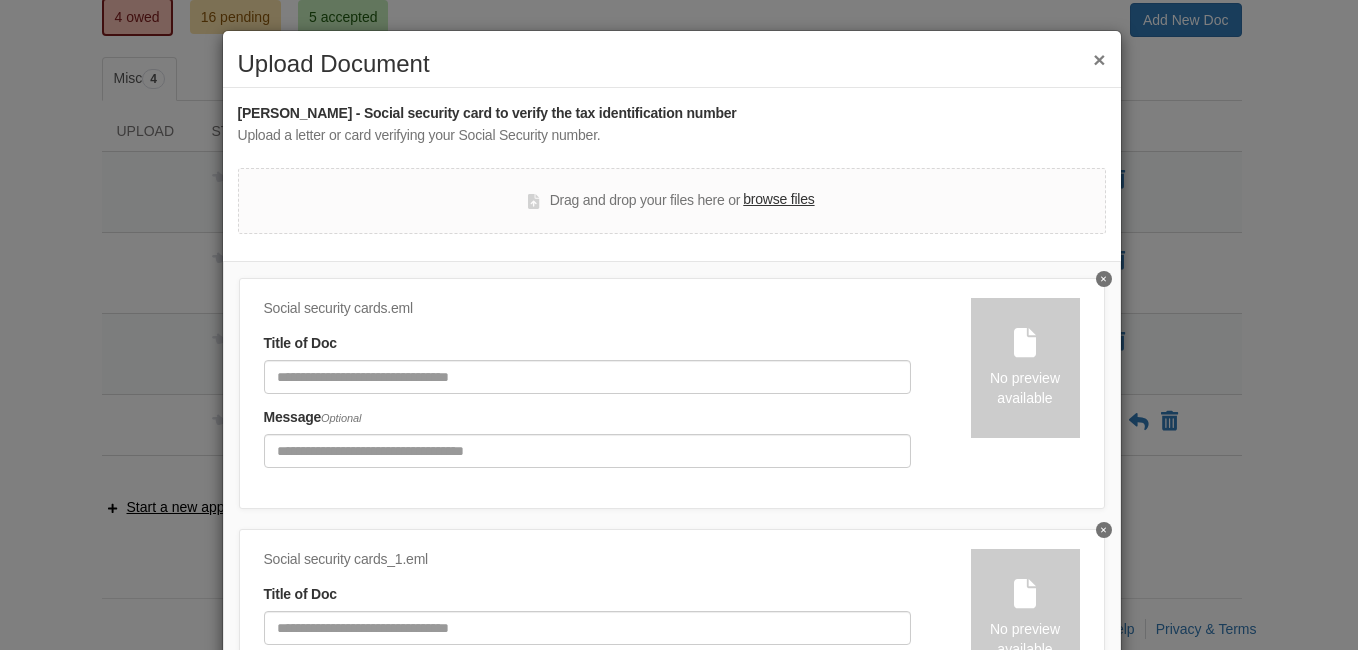 scroll, scrollTop: 0, scrollLeft: 0, axis: both 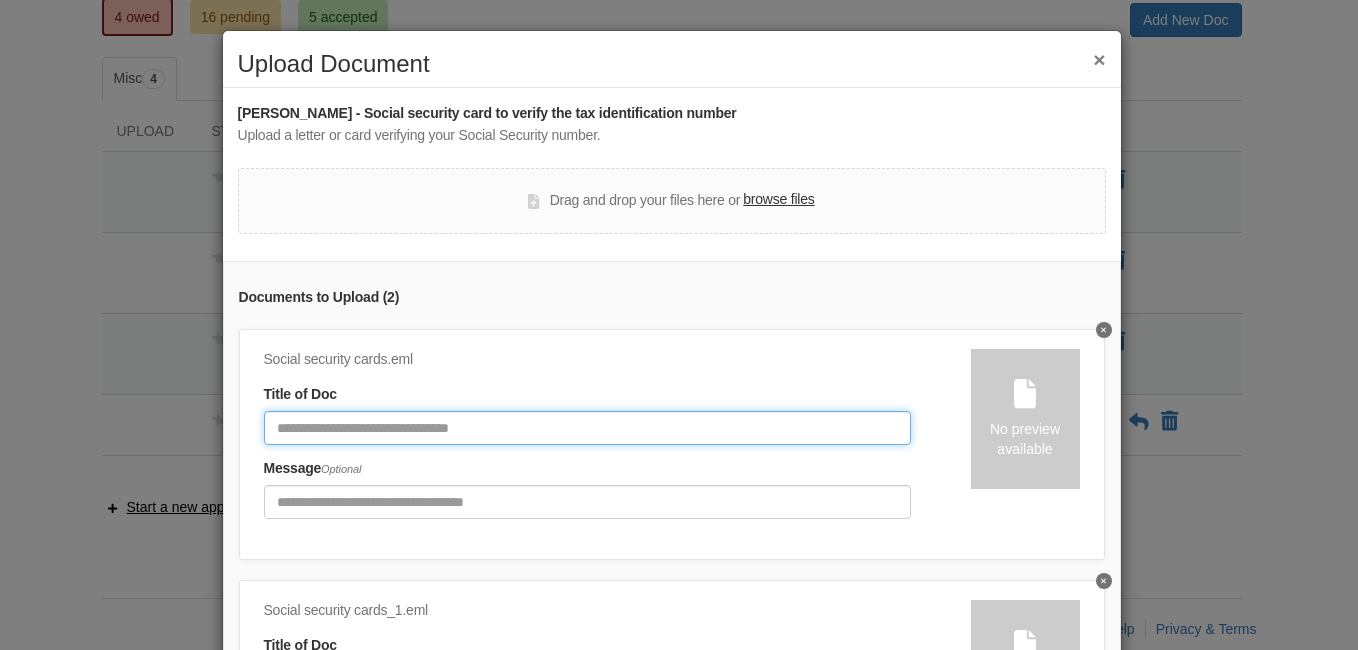 click 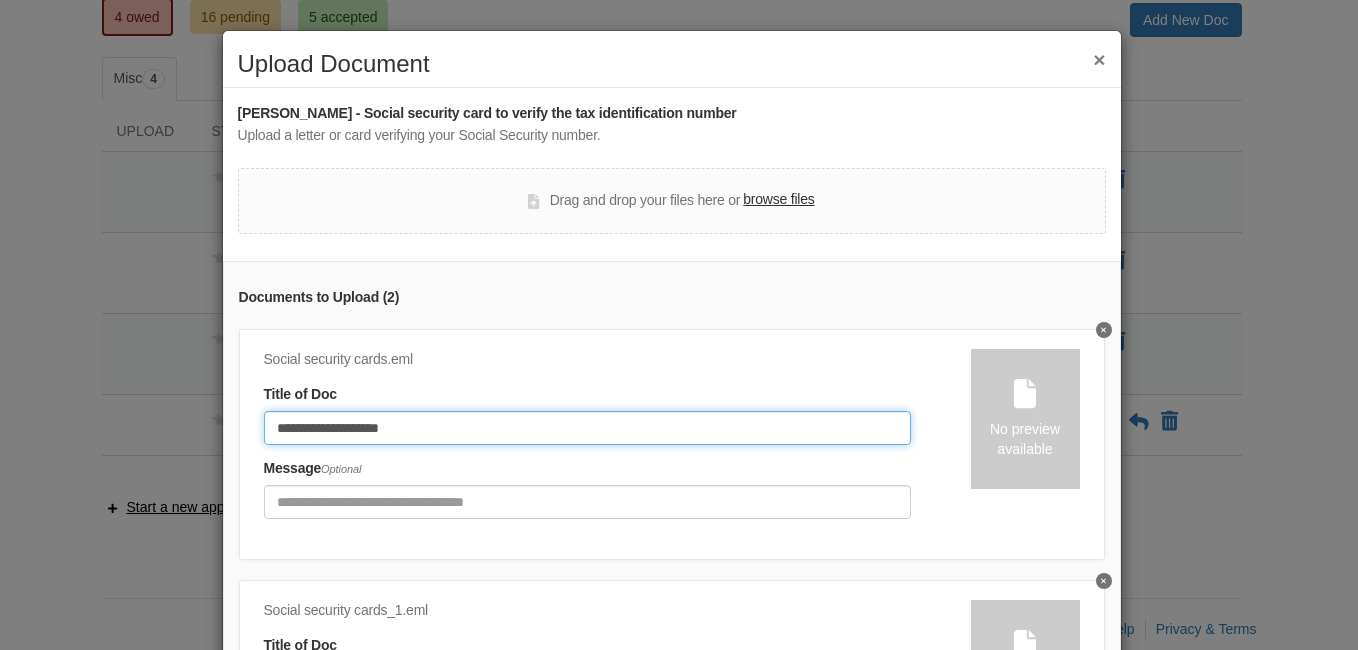 type on "**********" 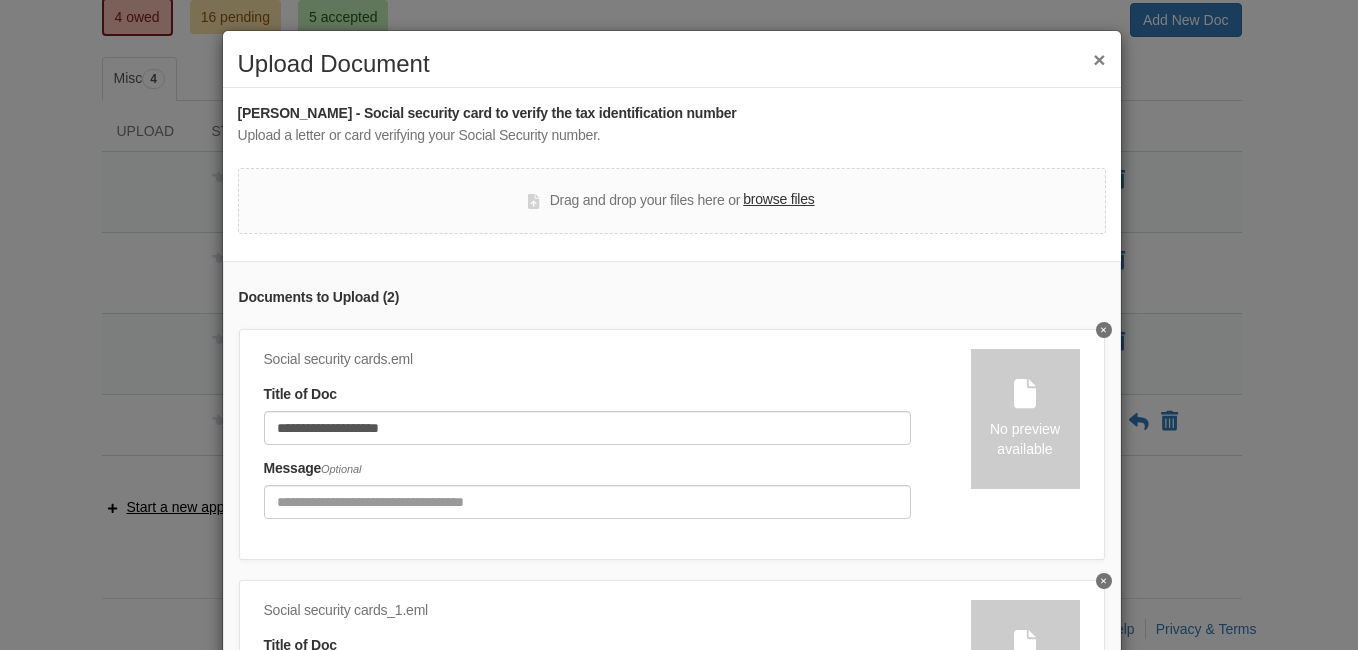 click on "Social security cards.eml" at bounding box center (587, 360) 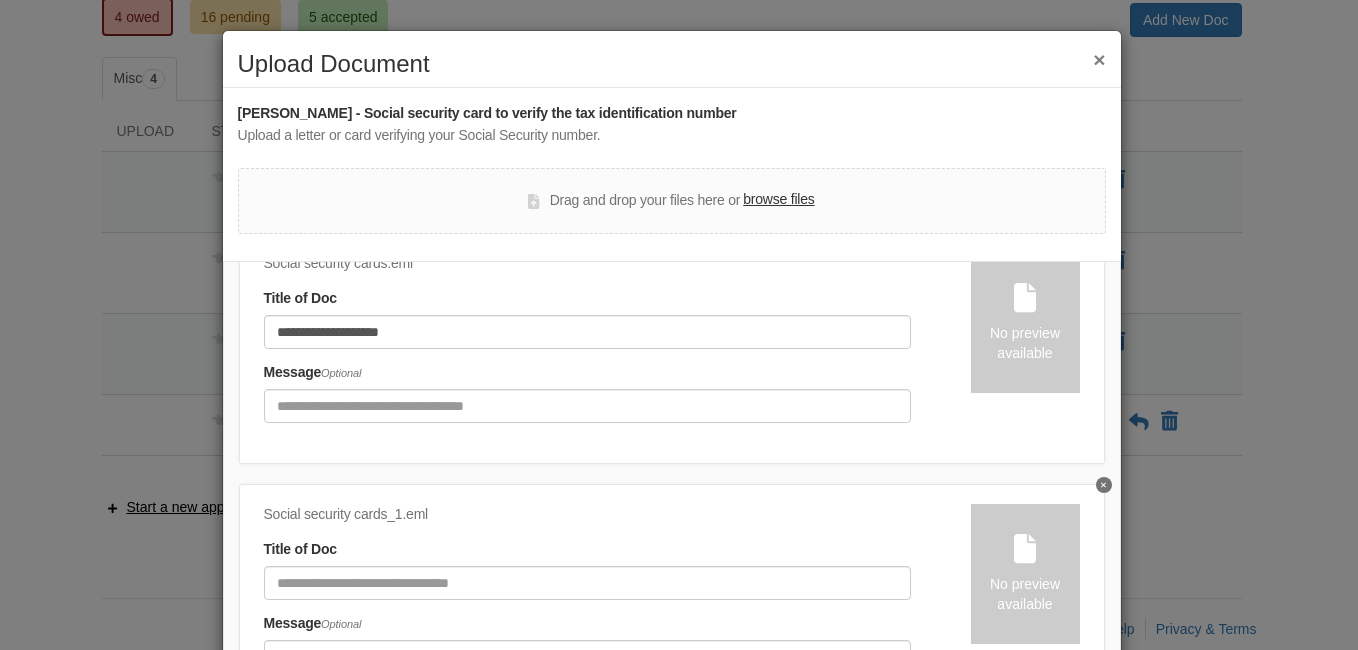 scroll, scrollTop: 111, scrollLeft: 0, axis: vertical 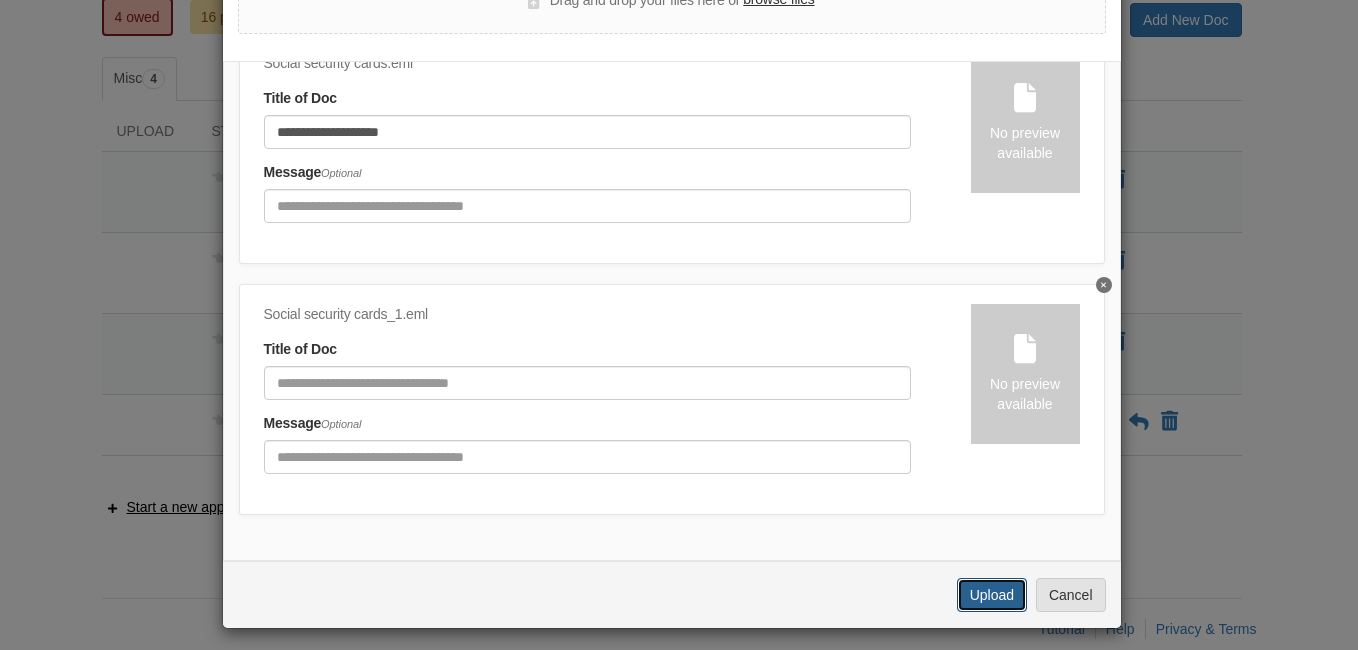 click on "Upload" at bounding box center [992, 595] 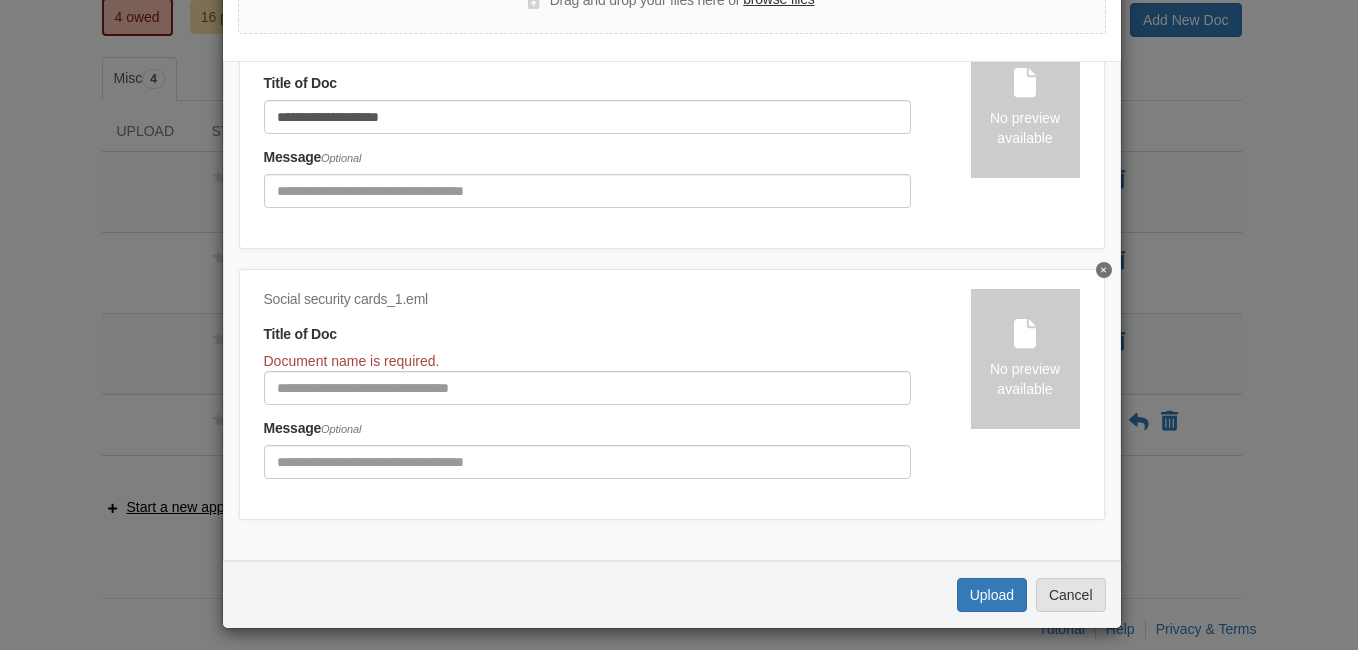 click 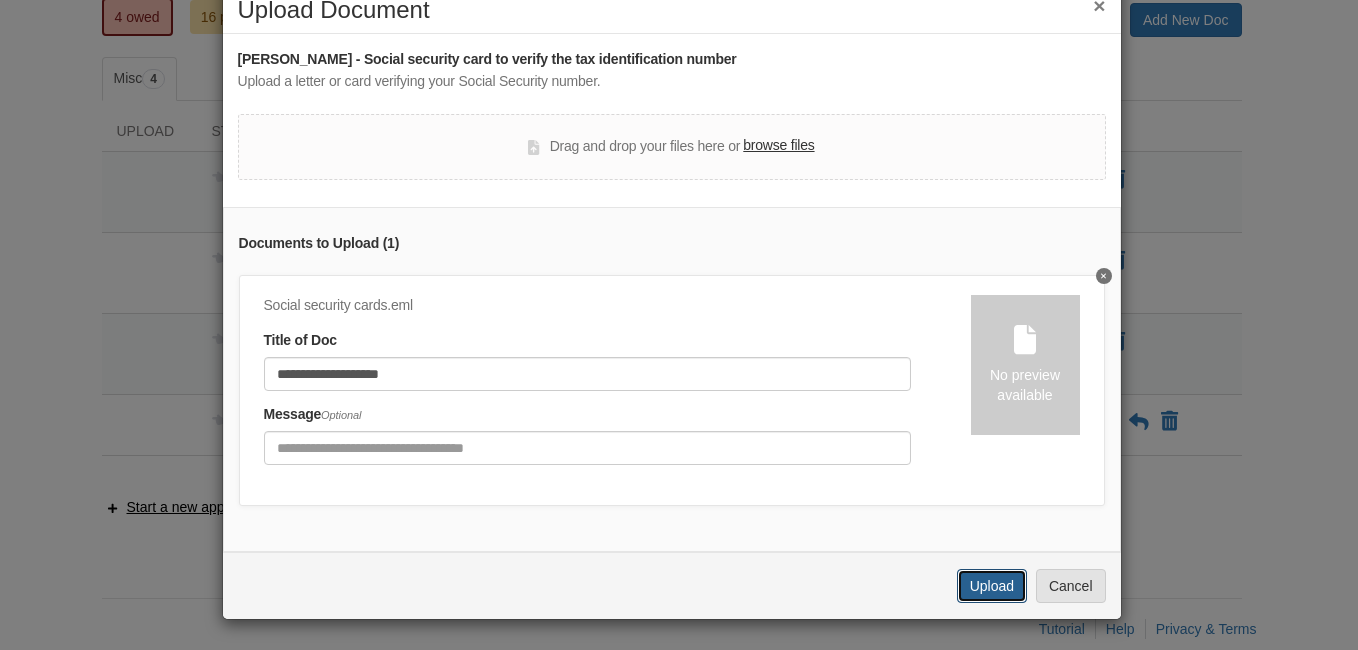 click on "Upload" at bounding box center [992, 586] 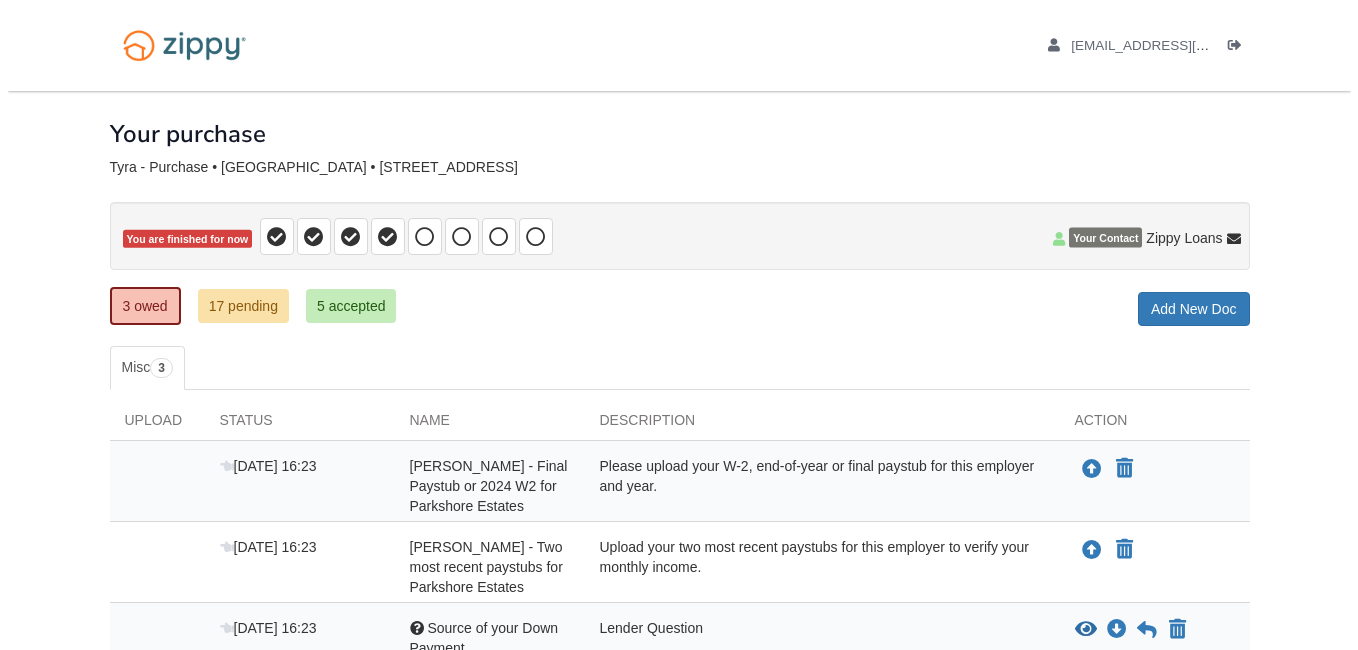 scroll, scrollTop: 237, scrollLeft: 0, axis: vertical 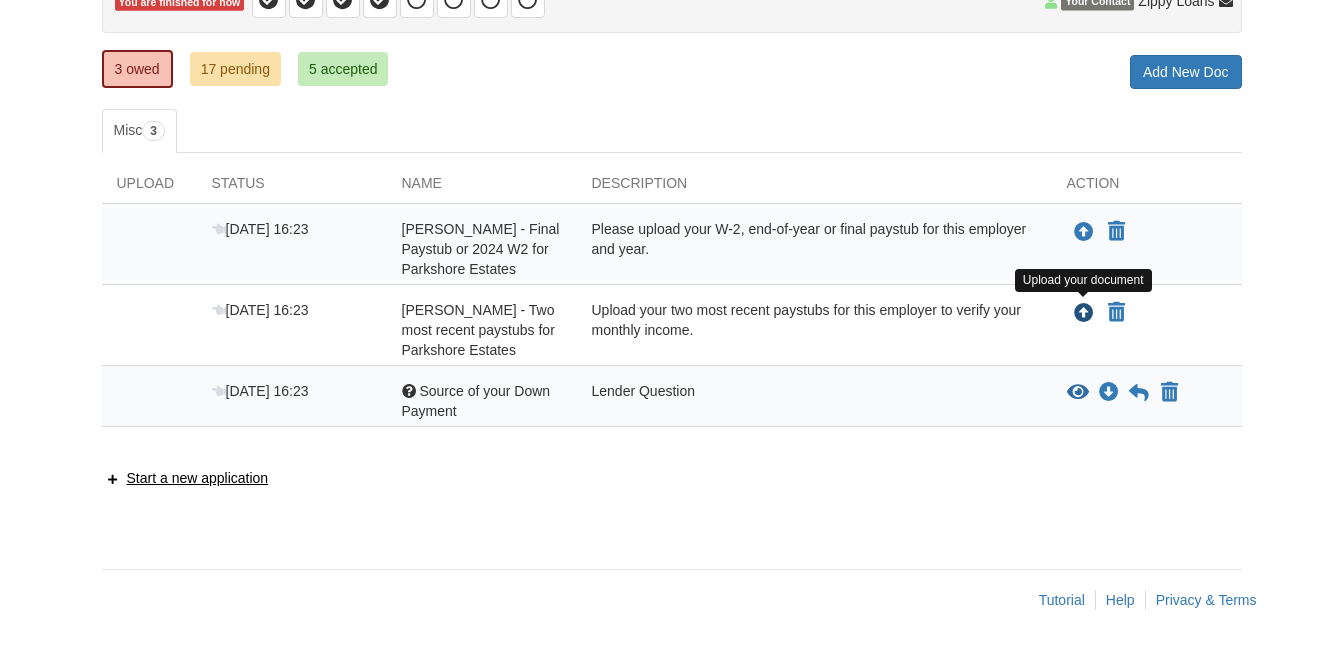 click at bounding box center [1084, 314] 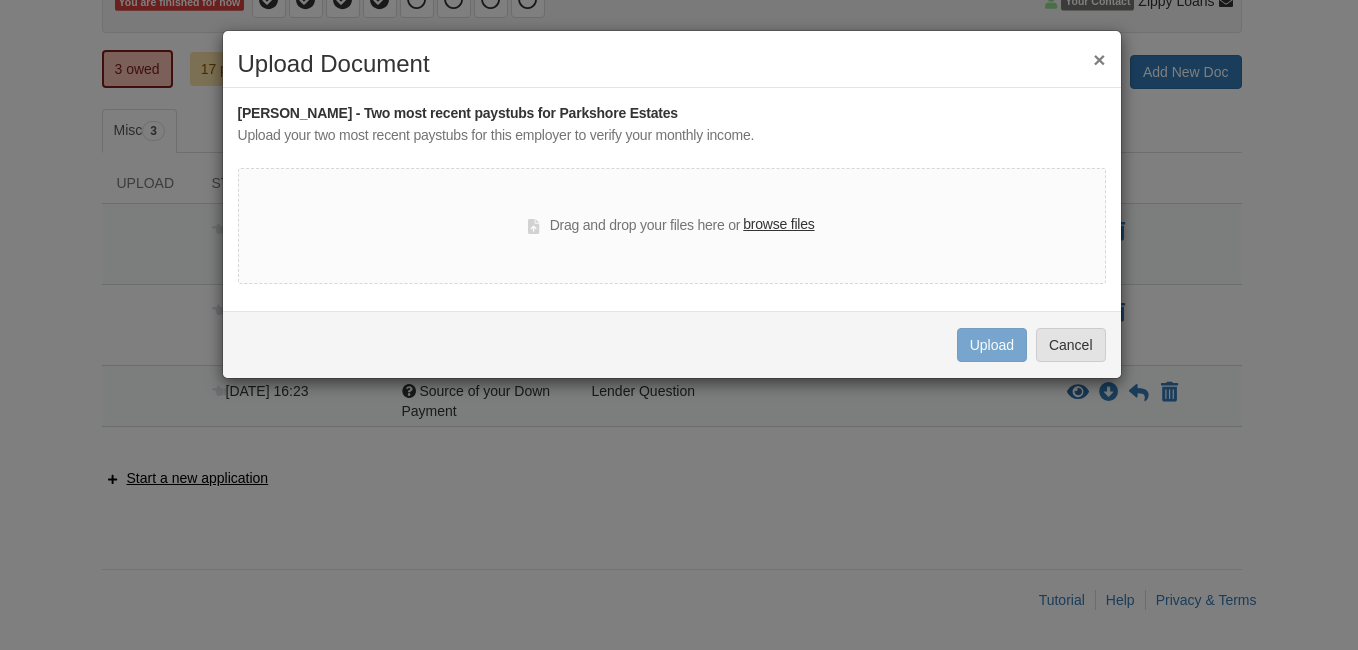 click on "browse files" at bounding box center [778, 225] 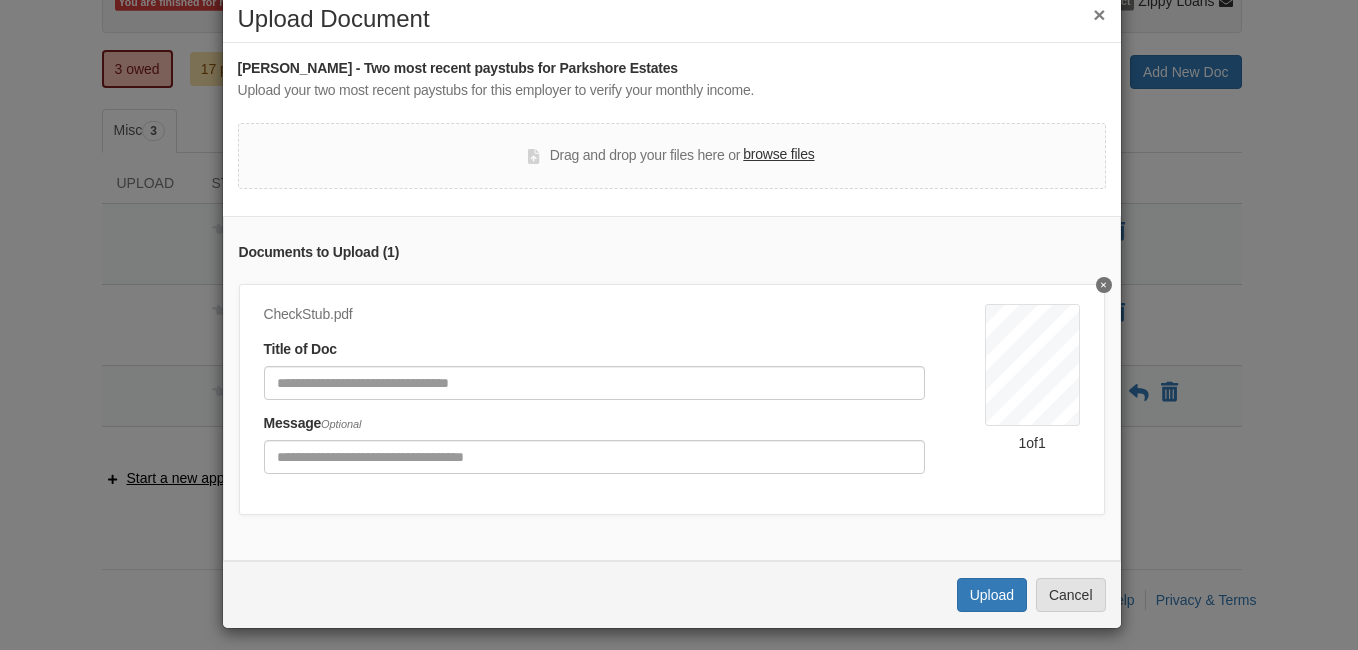 scroll, scrollTop: 69, scrollLeft: 0, axis: vertical 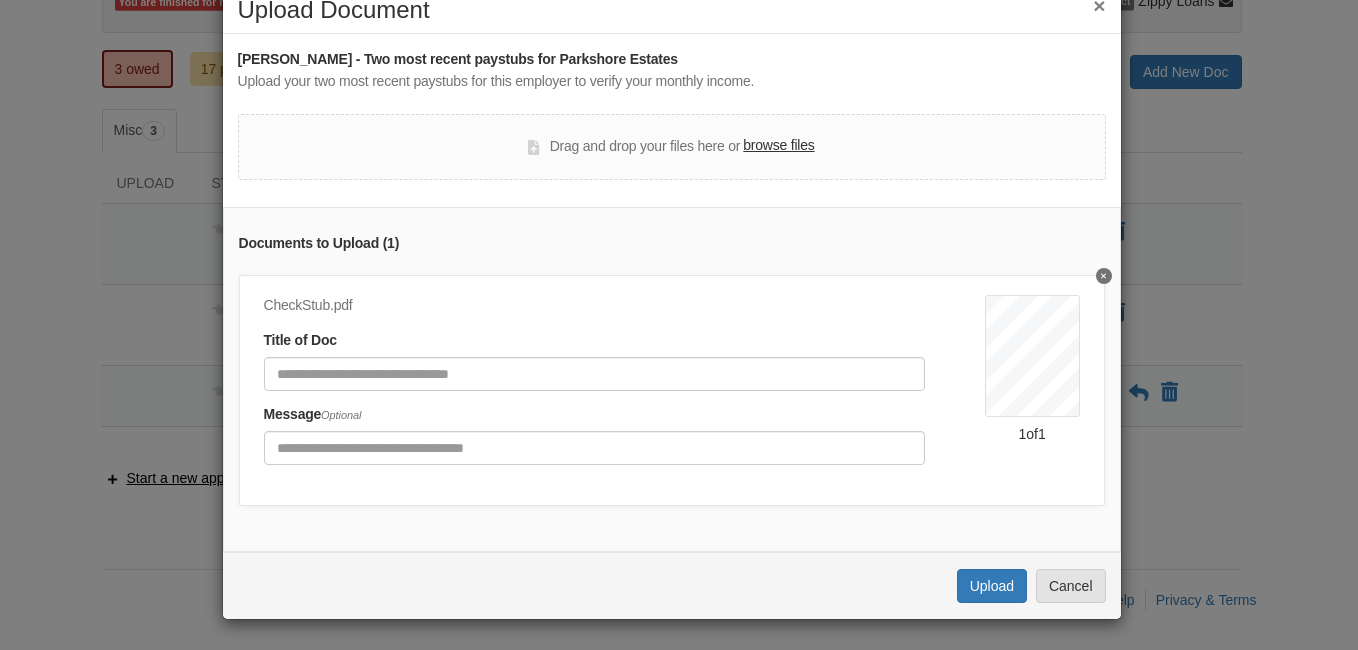 click on "browse files" at bounding box center (778, 146) 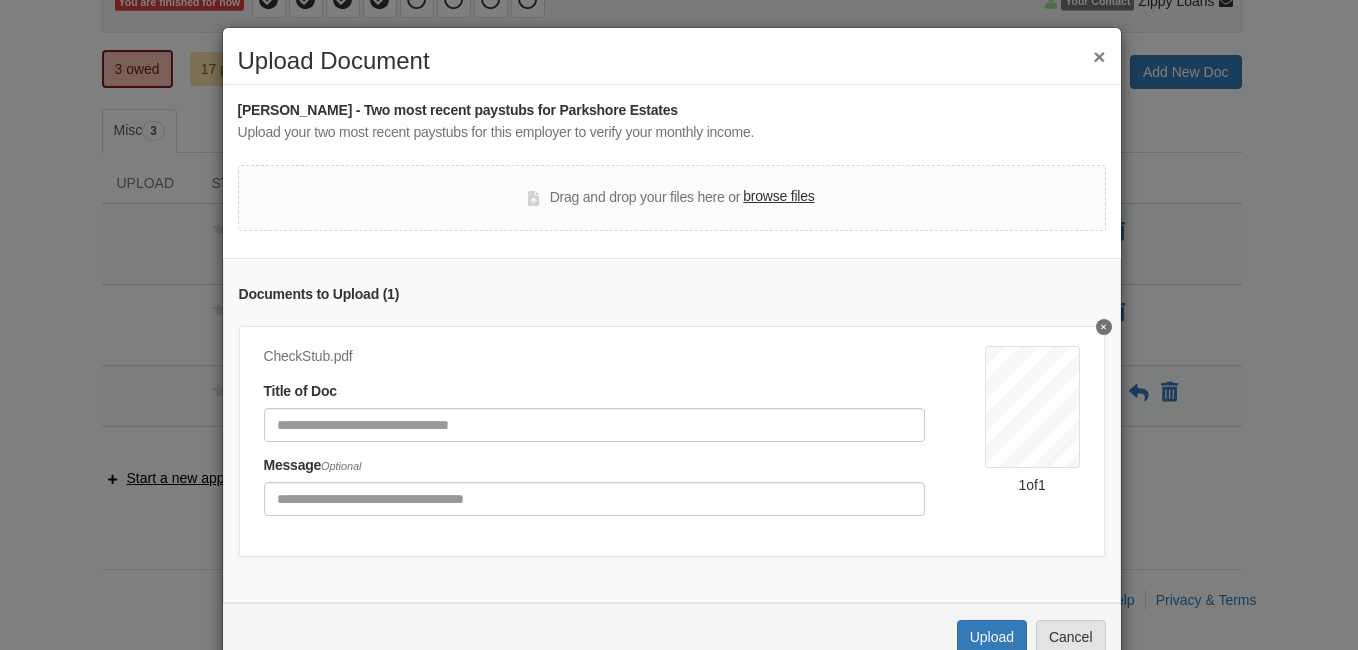 scroll, scrollTop: 0, scrollLeft: 0, axis: both 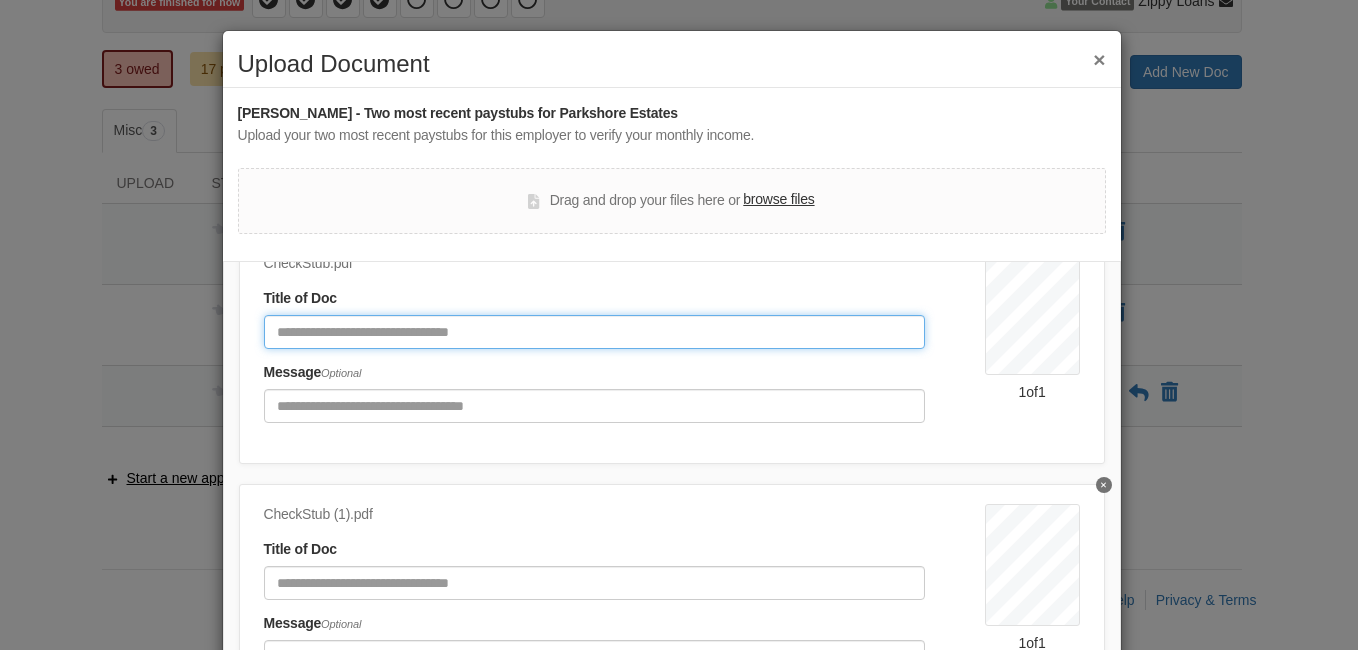click 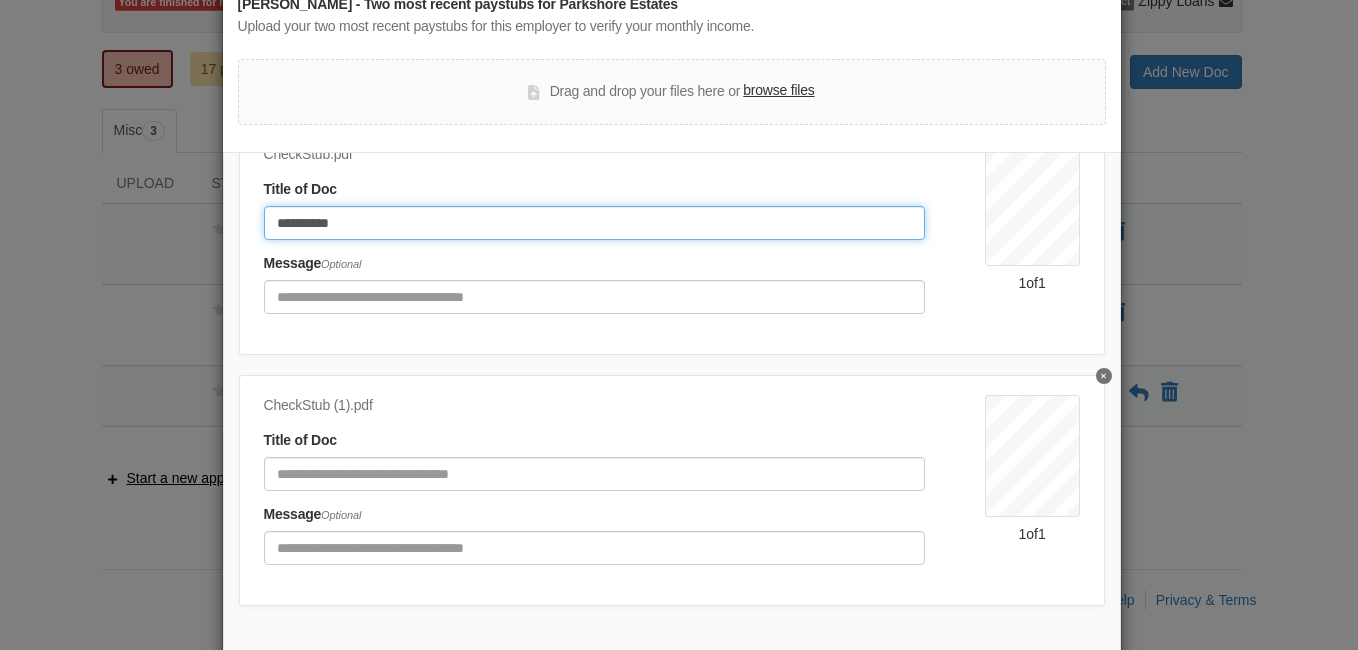 scroll, scrollTop: 209, scrollLeft: 0, axis: vertical 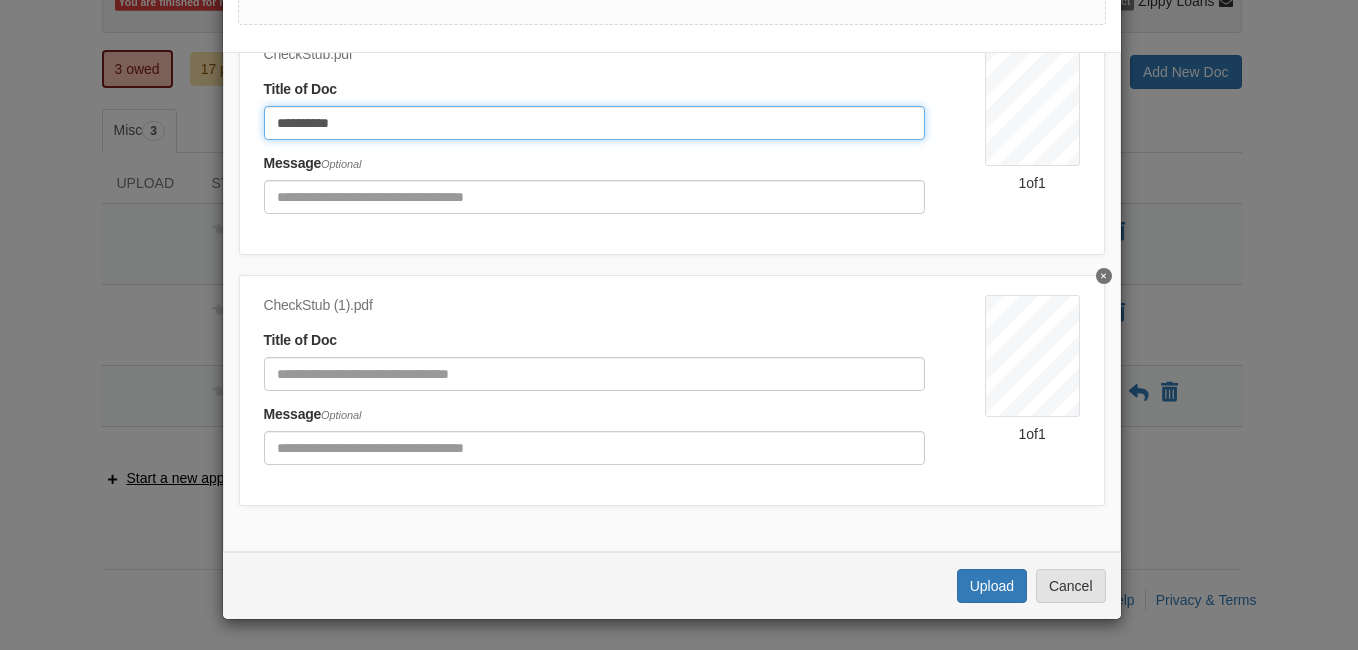 type on "**********" 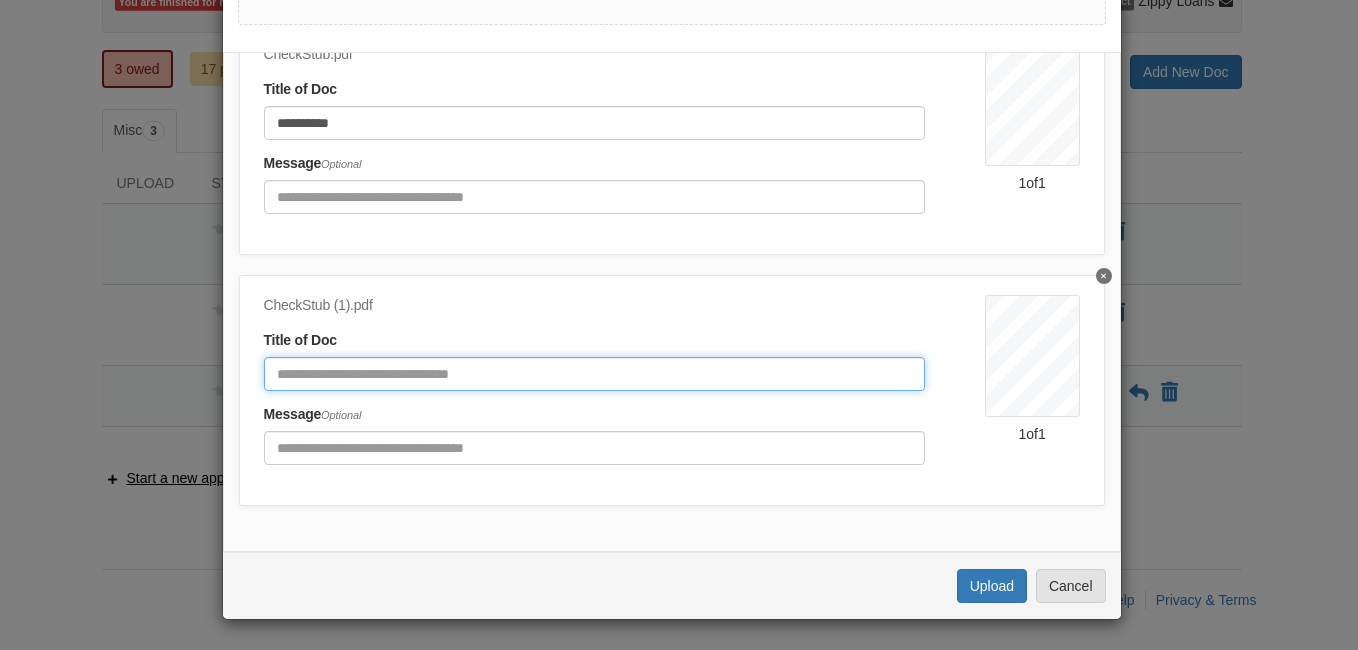 click 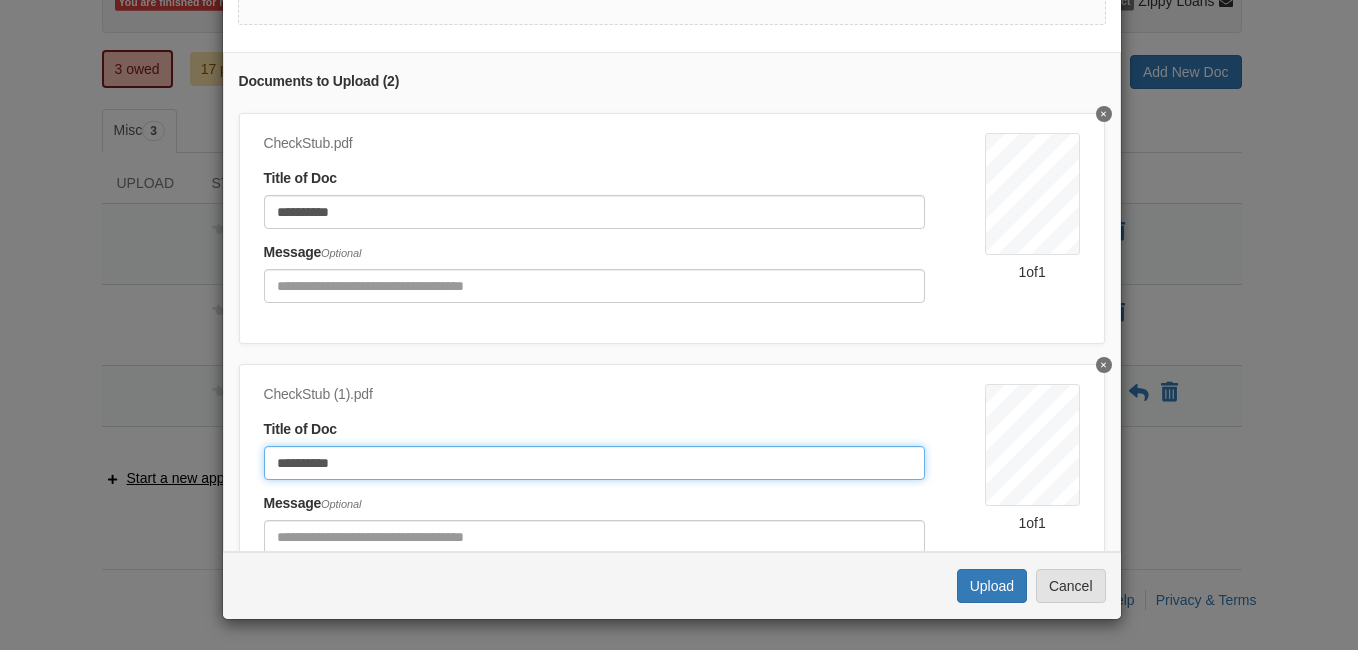scroll, scrollTop: 0, scrollLeft: 0, axis: both 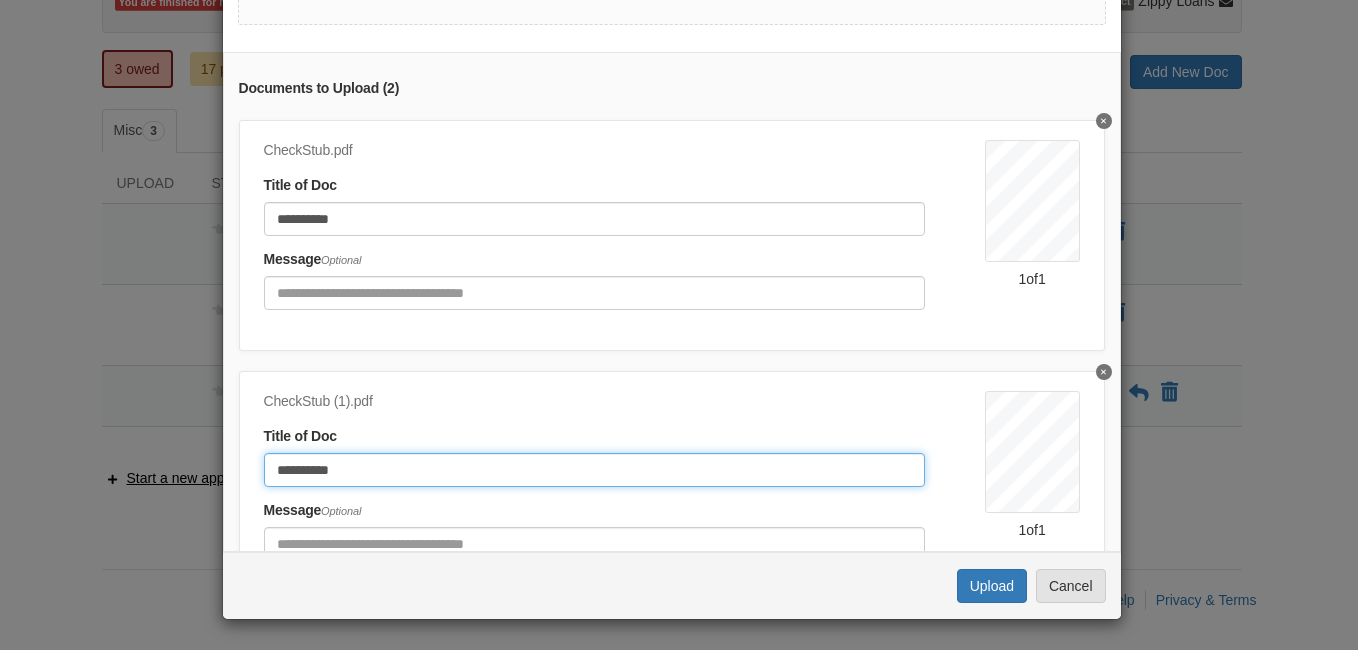 type on "**********" 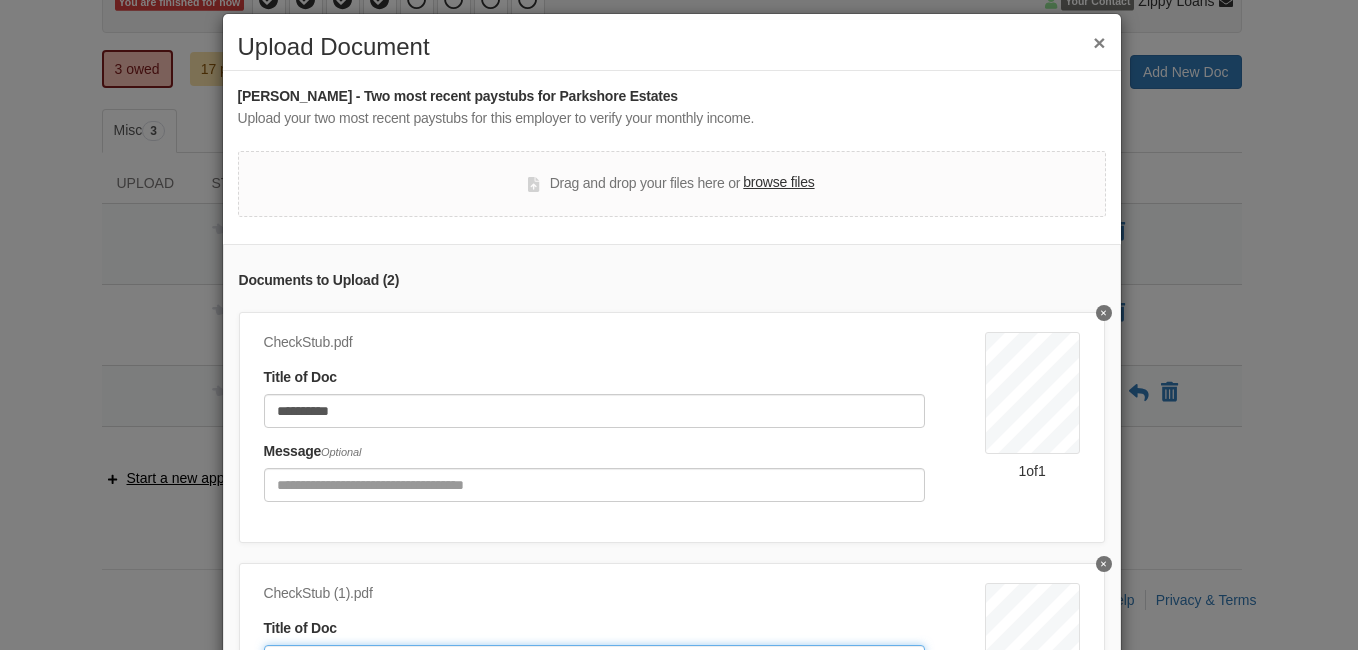 scroll, scrollTop: 0, scrollLeft: 0, axis: both 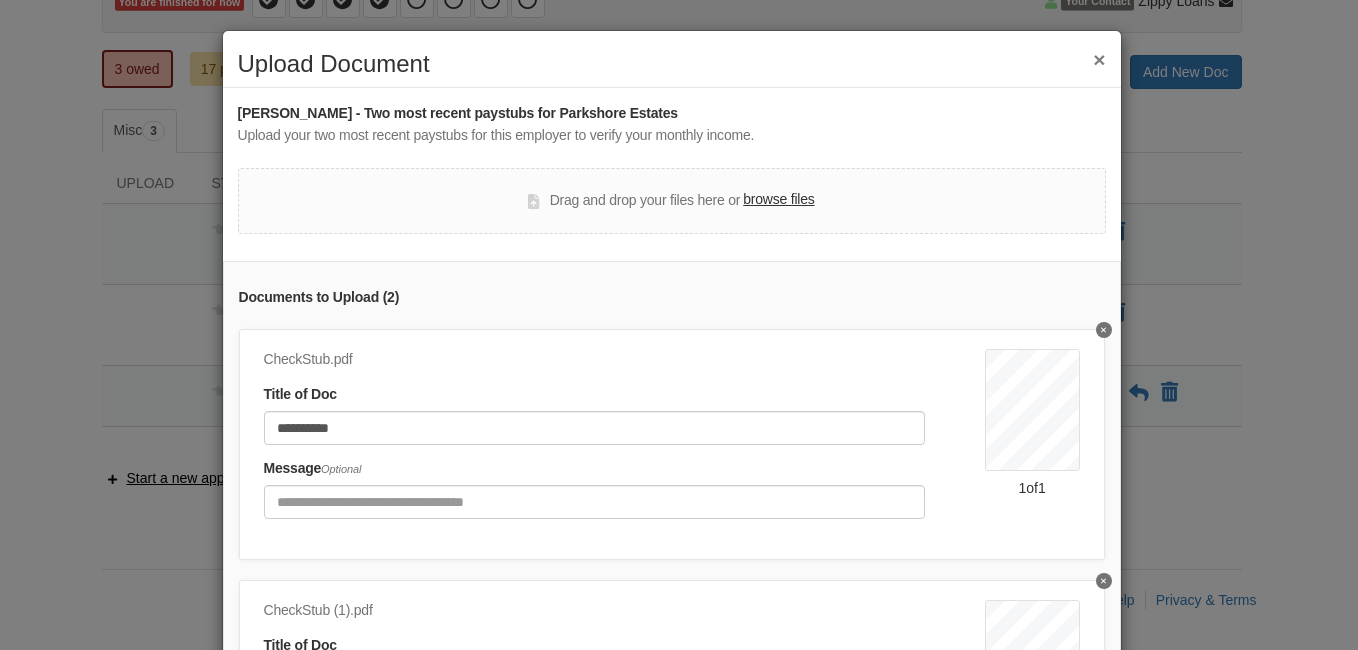 click on "browse files" at bounding box center [778, 200] 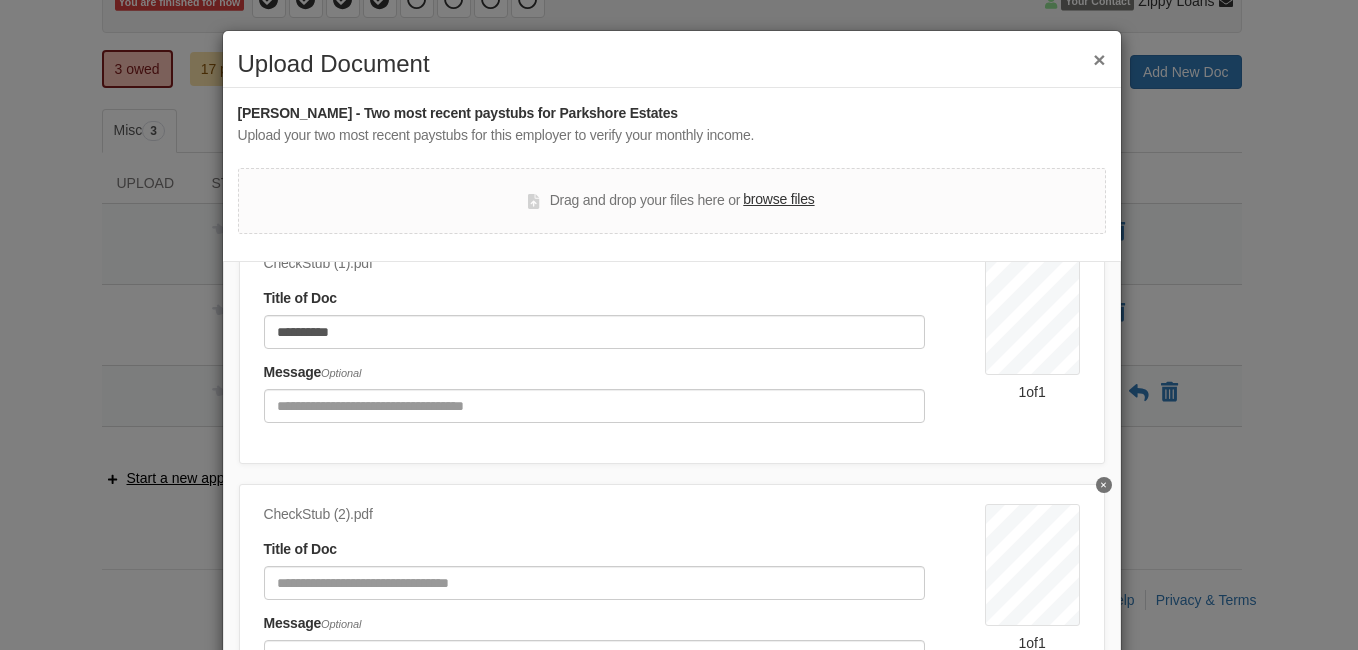 scroll, scrollTop: 362, scrollLeft: 0, axis: vertical 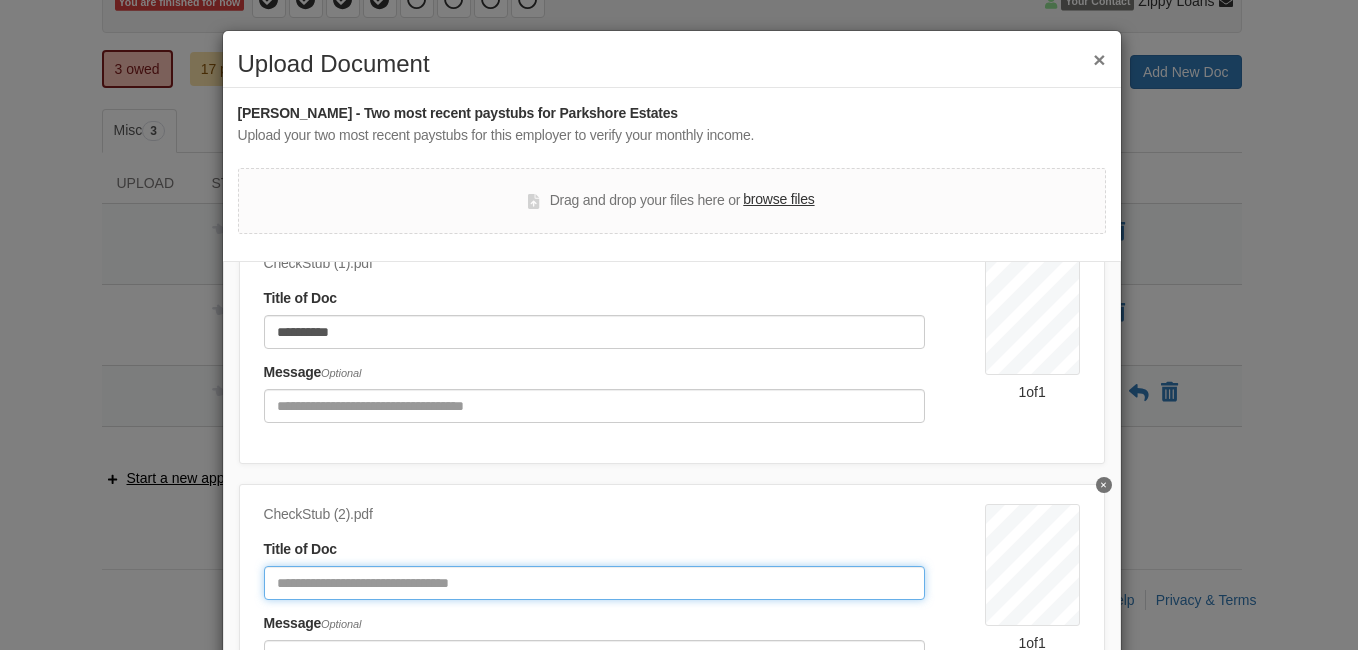 click 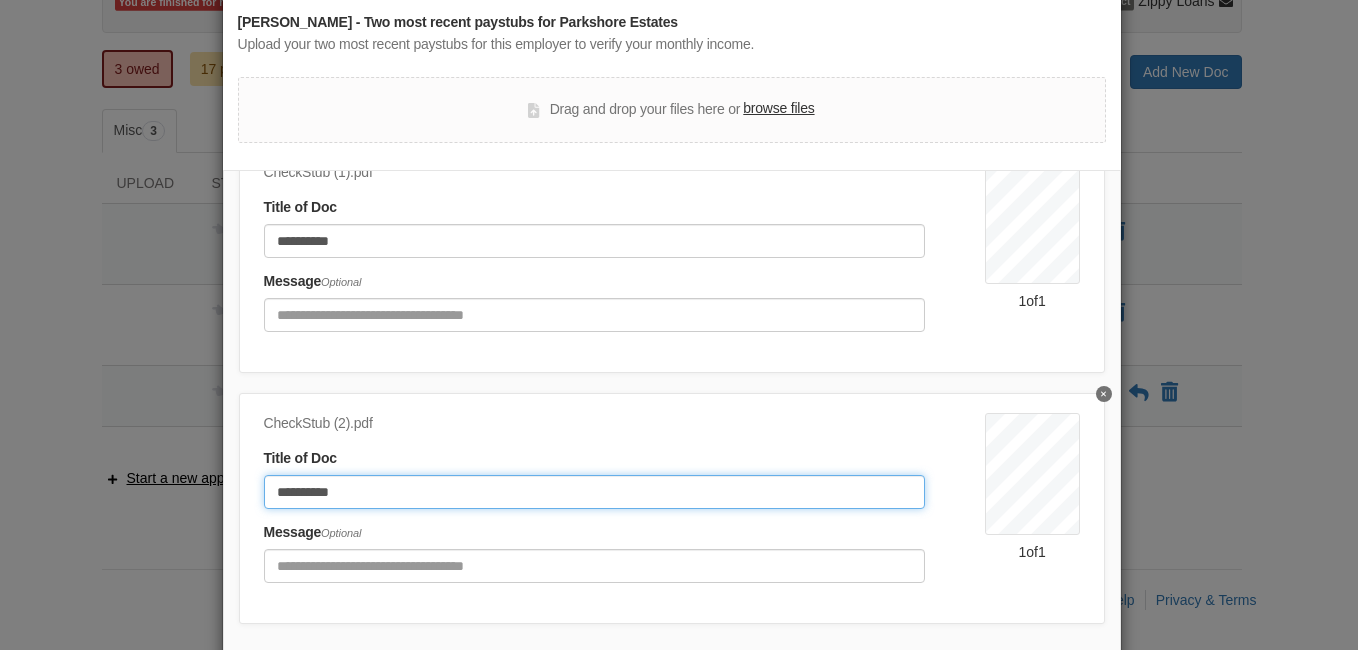 scroll, scrollTop: 9, scrollLeft: 0, axis: vertical 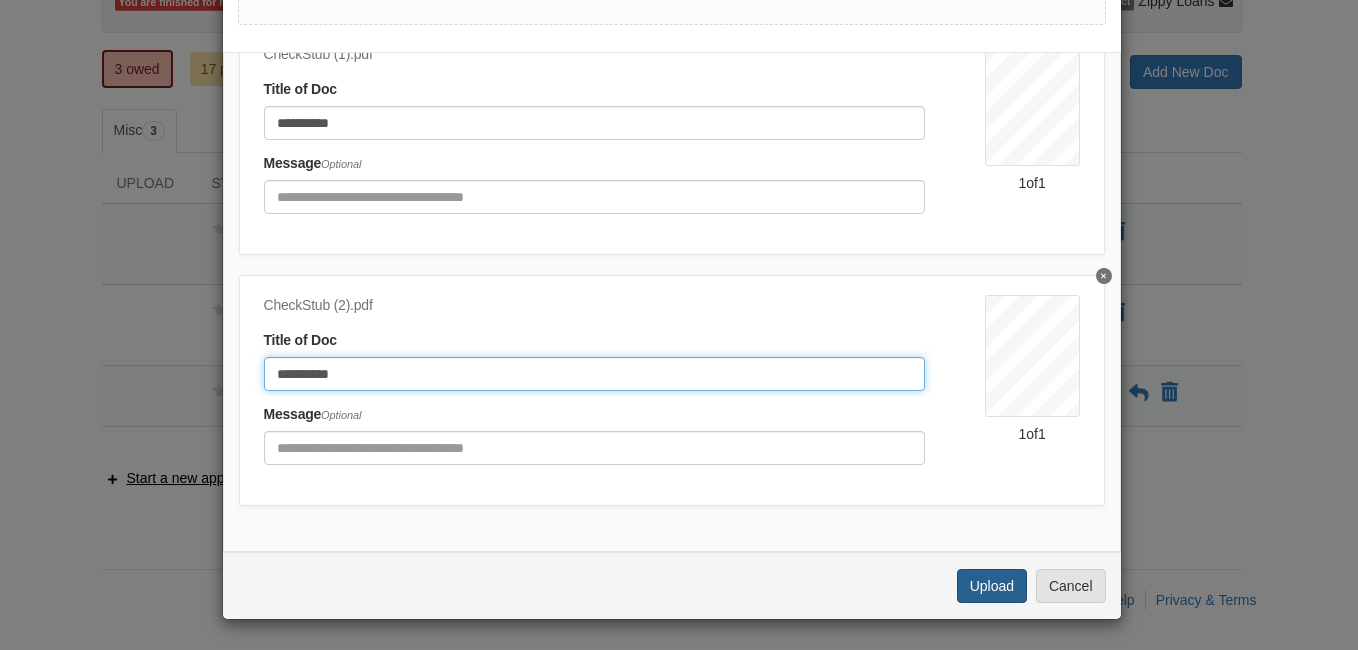type on "**********" 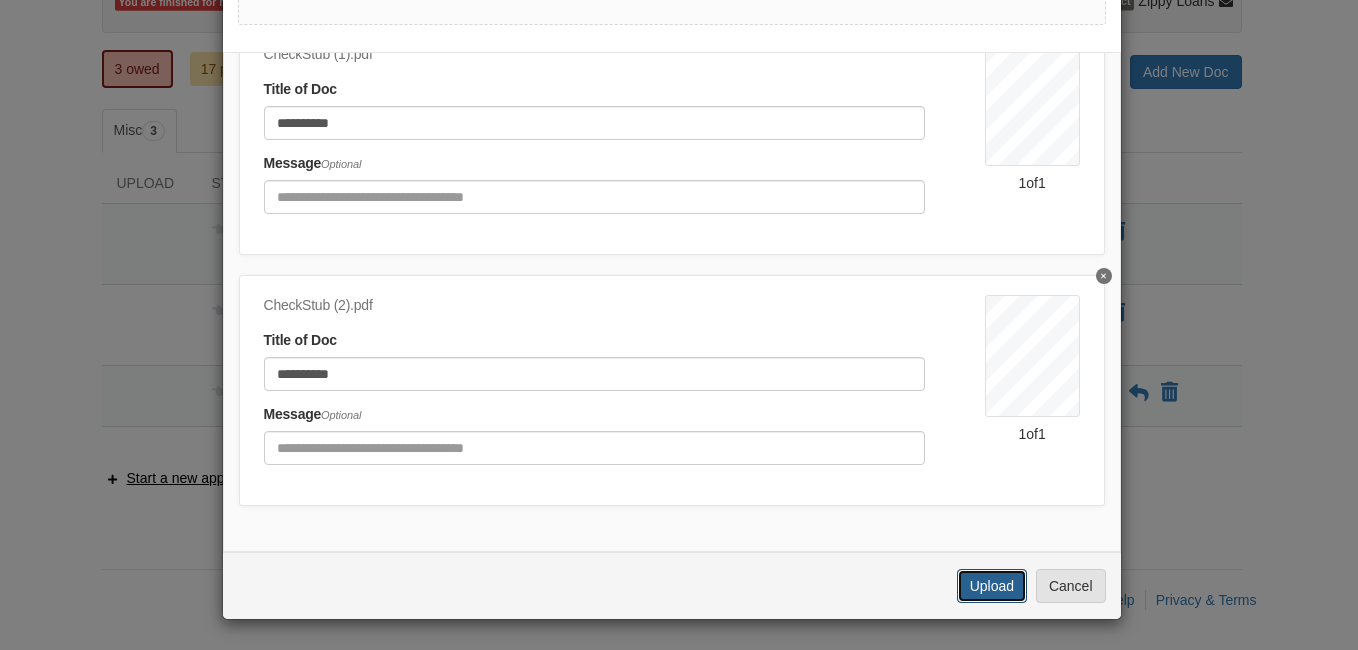 click on "Upload" at bounding box center (992, 586) 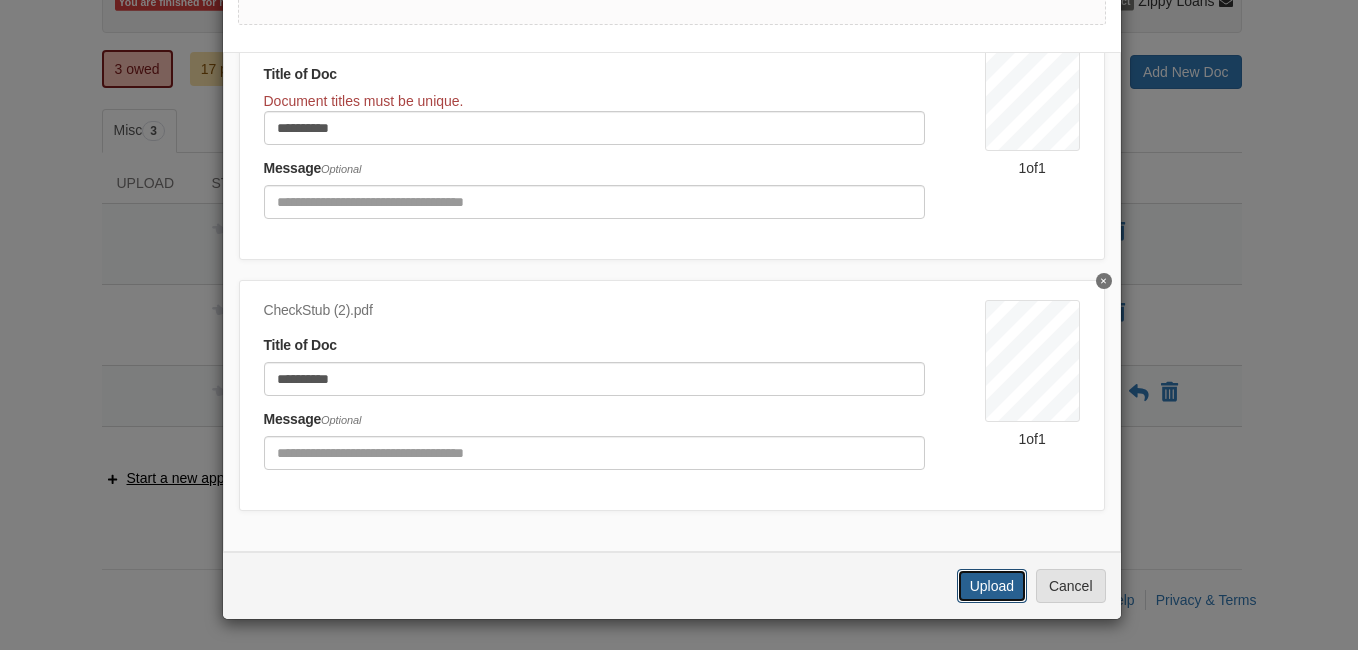 click on "Upload" at bounding box center [992, 586] 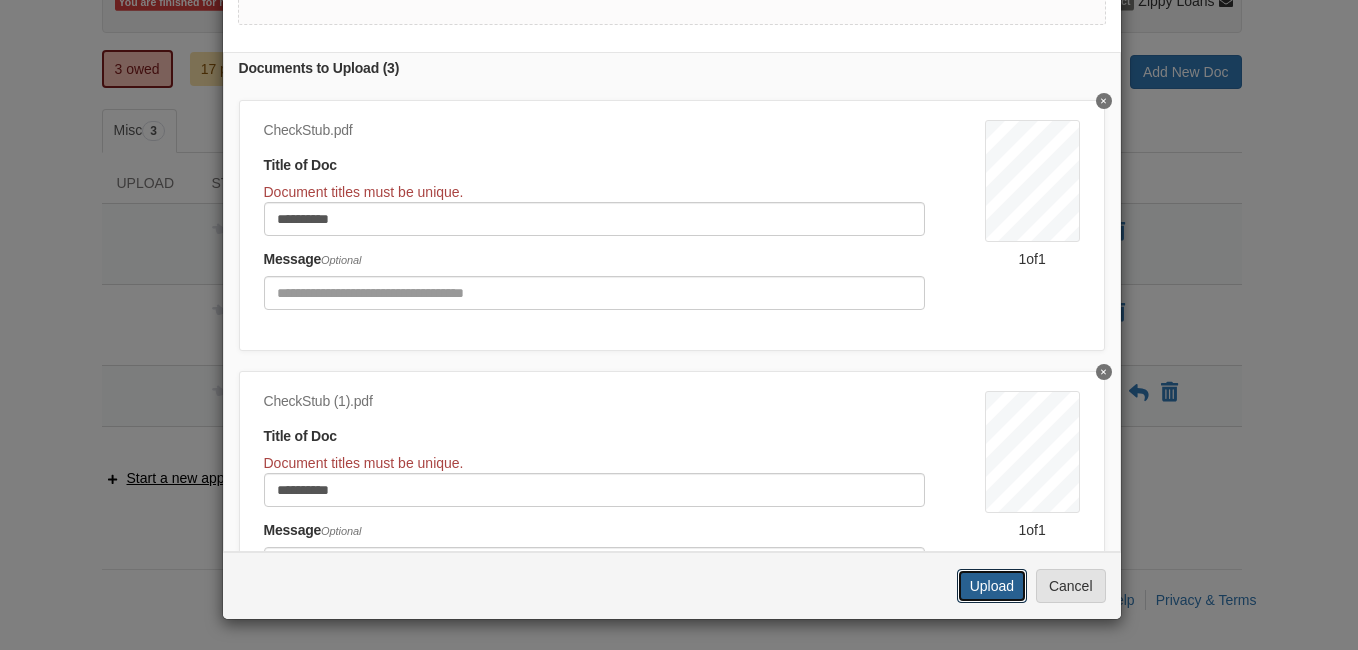 scroll, scrollTop: 0, scrollLeft: 0, axis: both 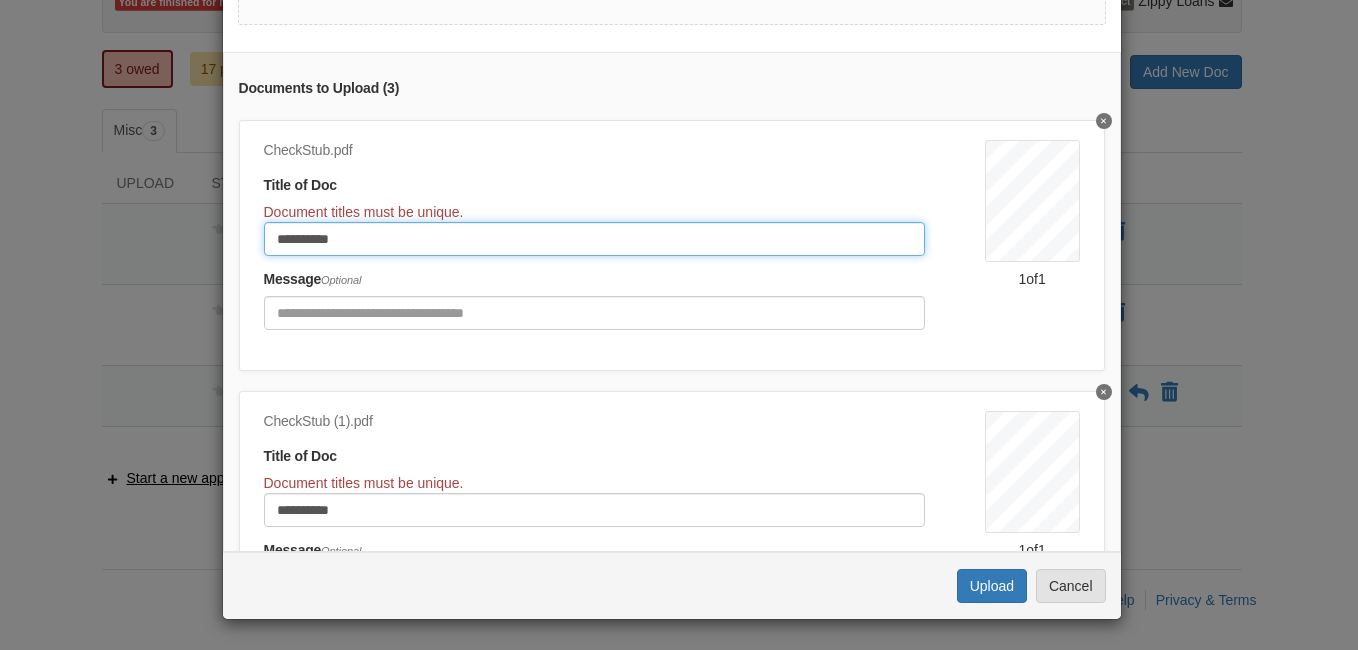 click on "**********" at bounding box center [594, 239] 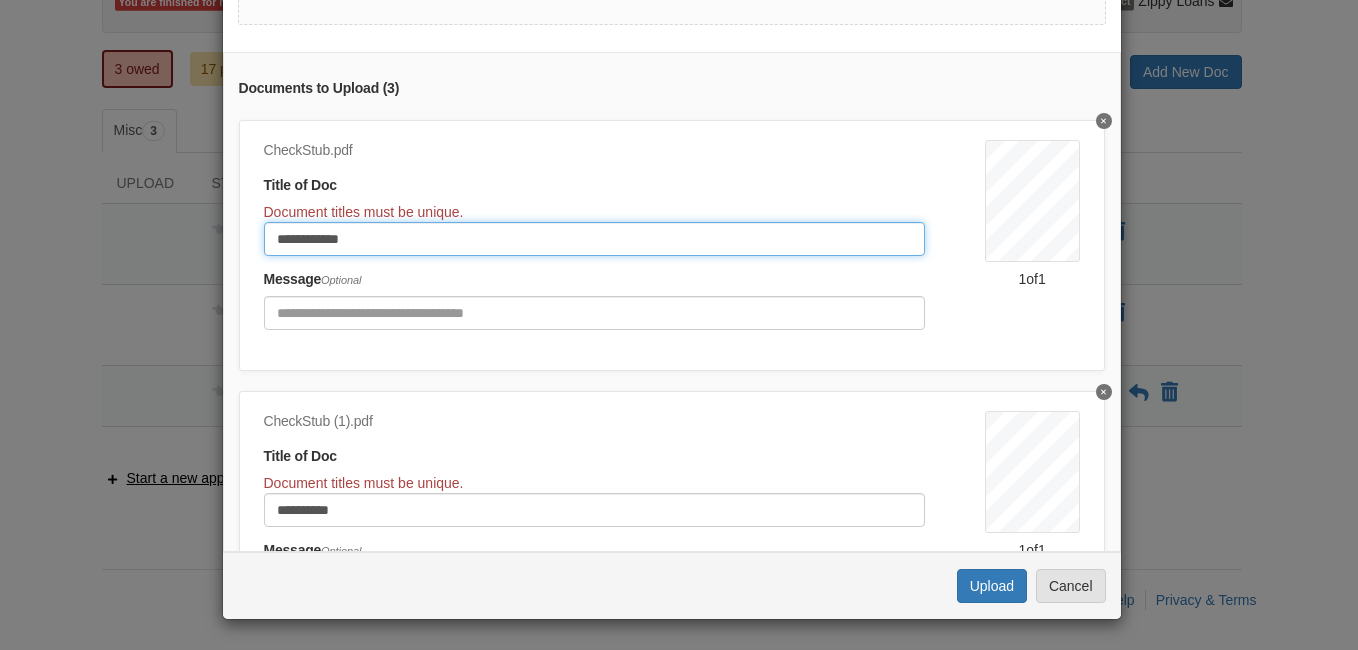 type on "**********" 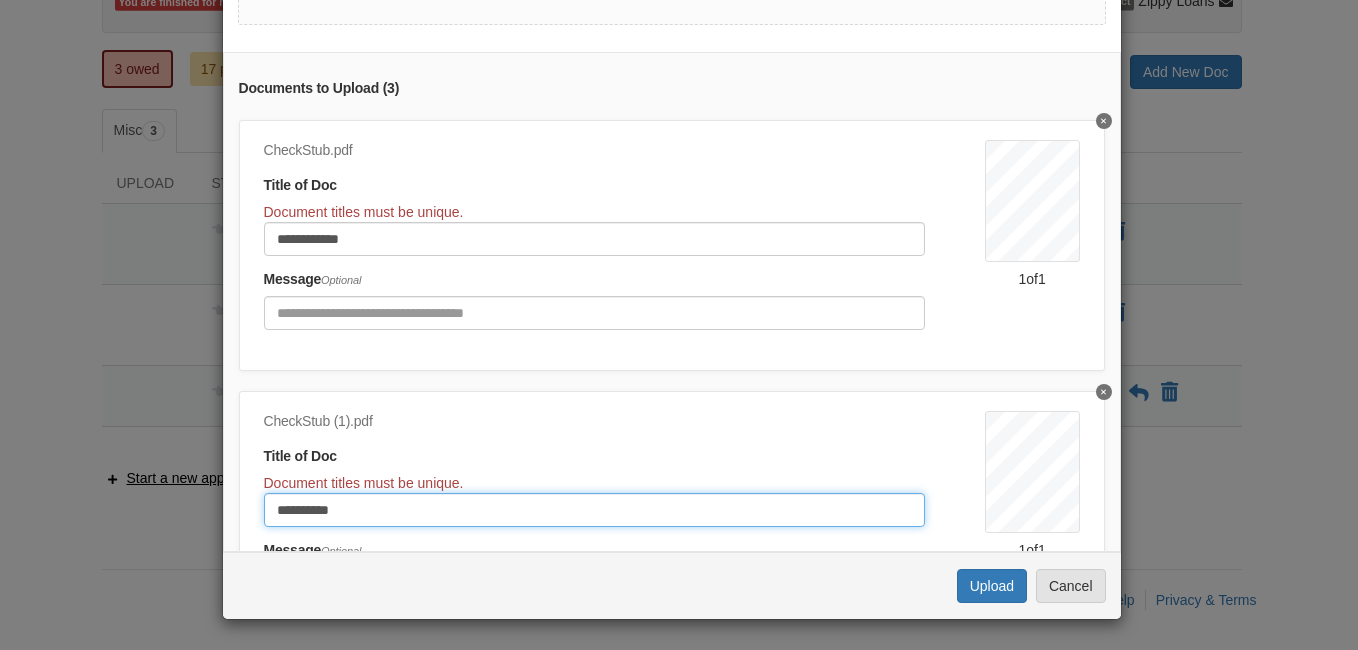 click on "**********" at bounding box center [594, 510] 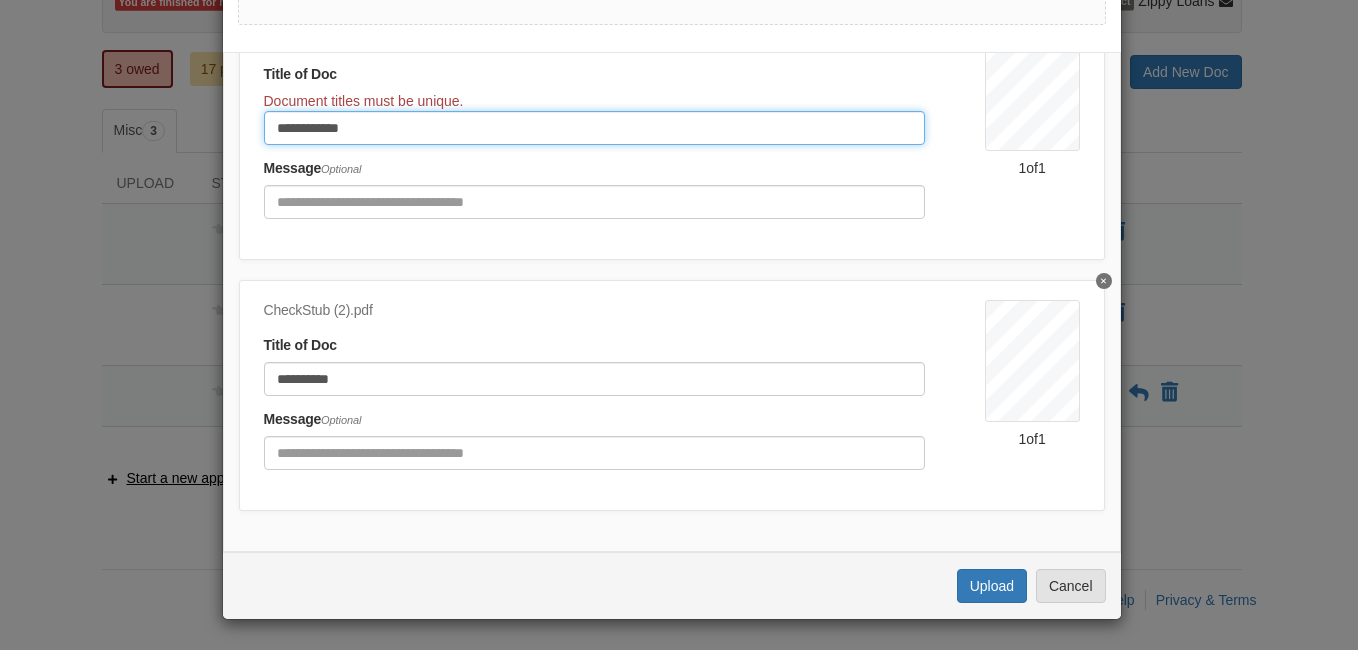 scroll, scrollTop: 400, scrollLeft: 0, axis: vertical 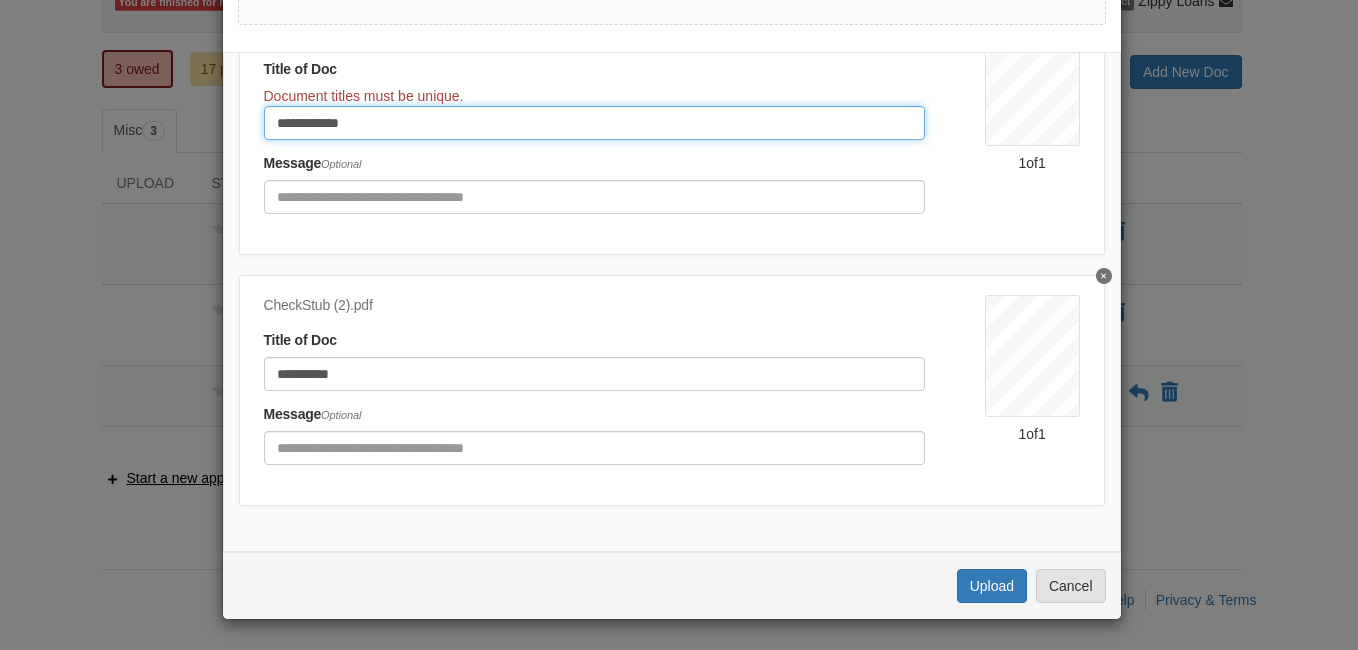 type on "**********" 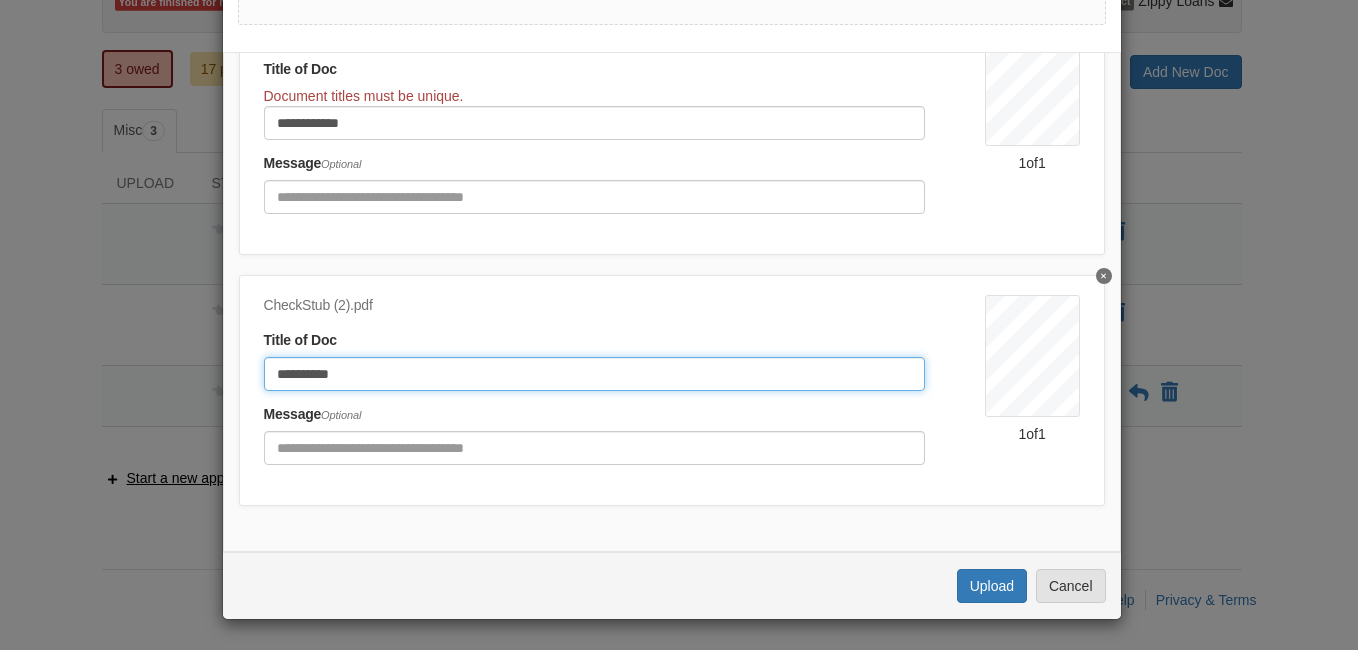 click on "**********" 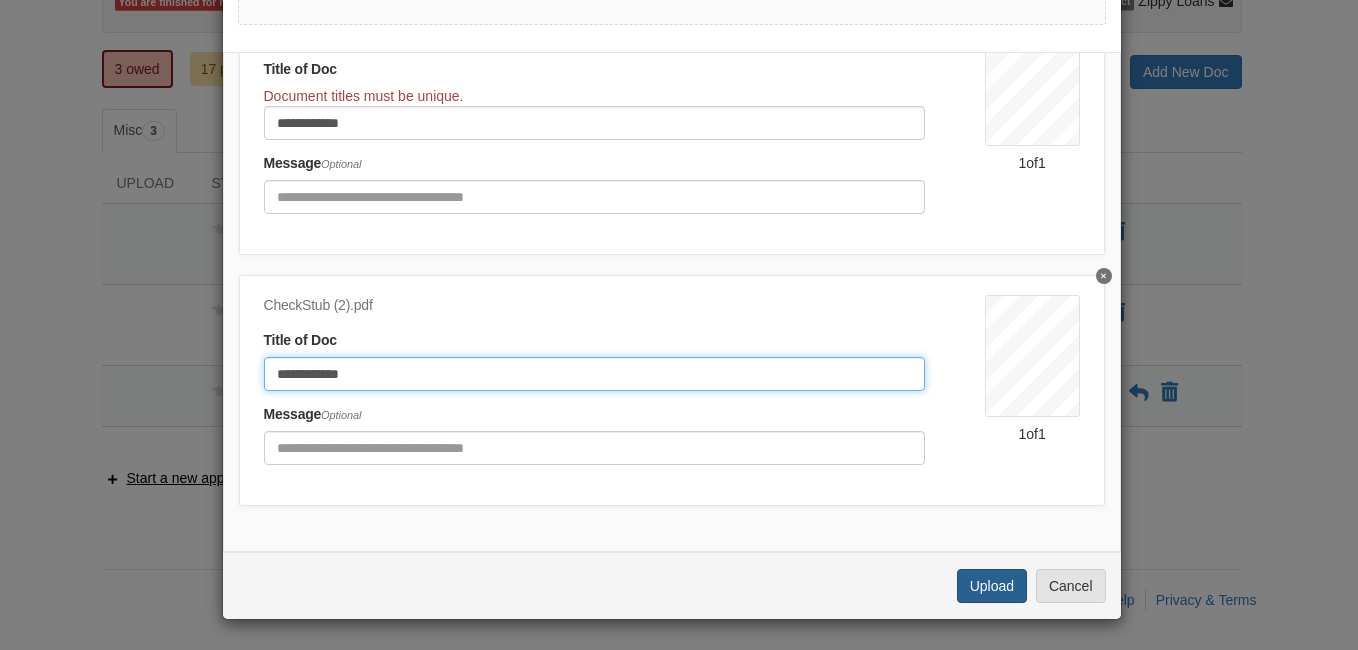 type on "**********" 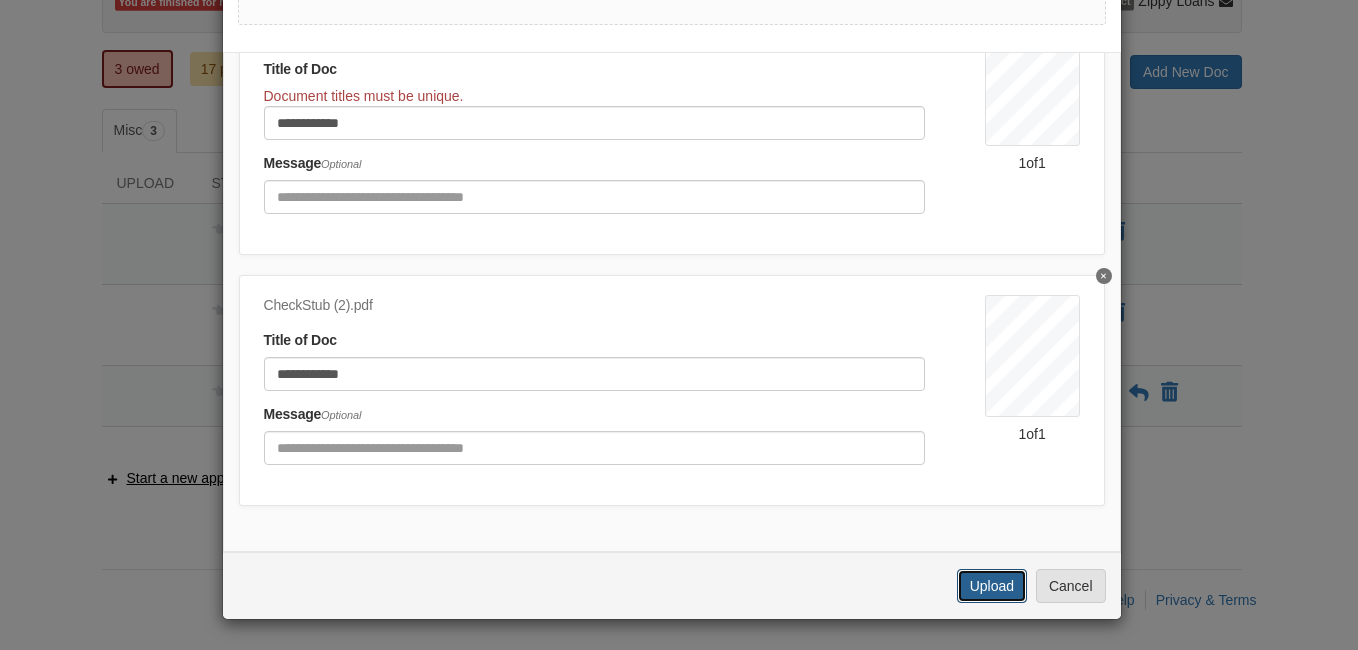 click on "Upload" at bounding box center [992, 586] 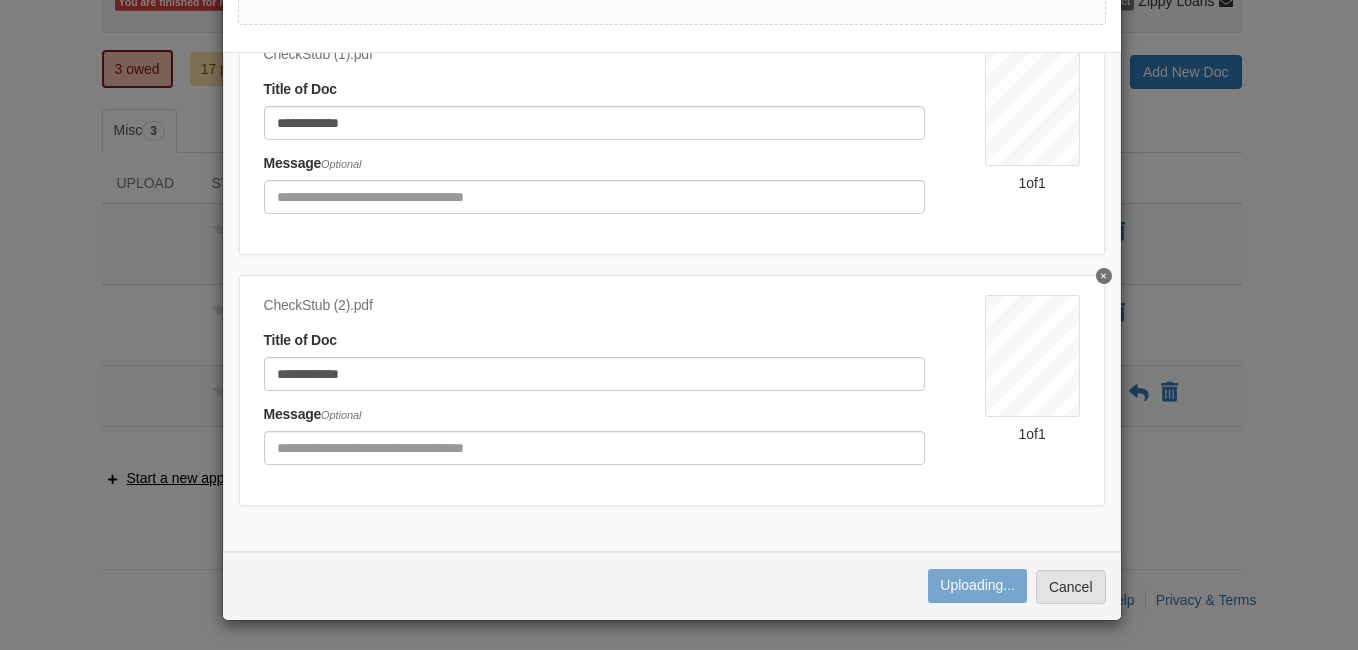 scroll, scrollTop: 362, scrollLeft: 0, axis: vertical 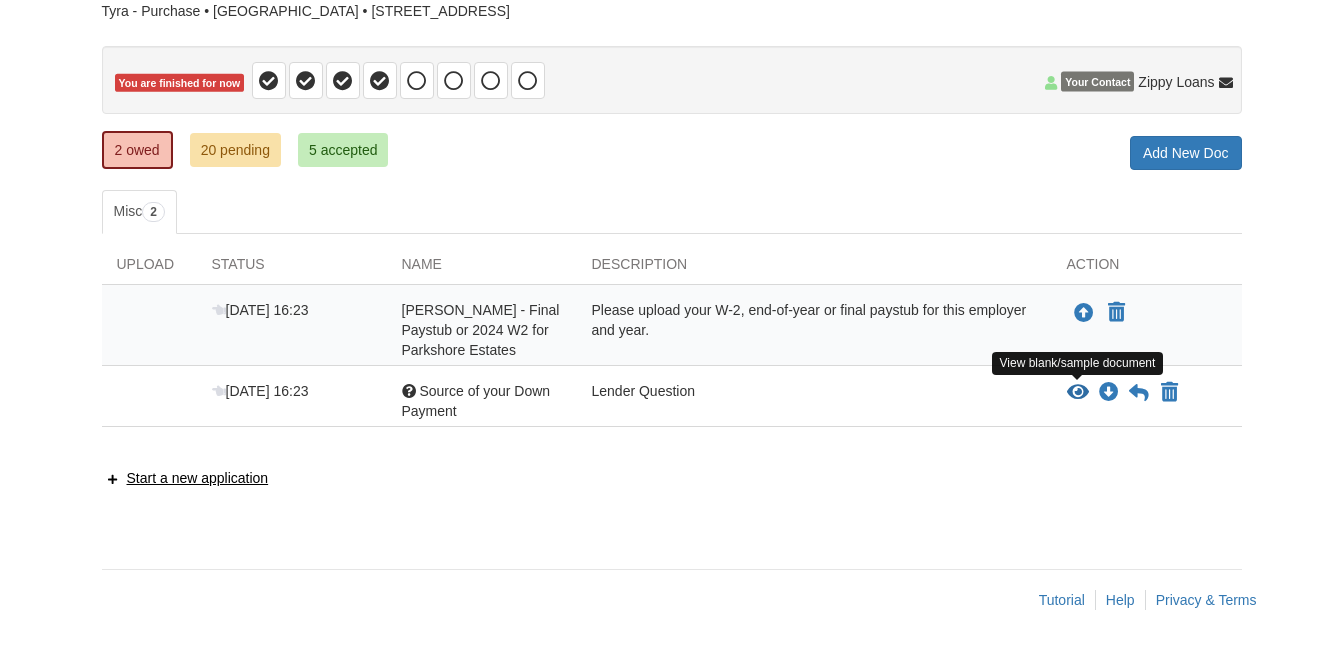 click at bounding box center (1078, 393) 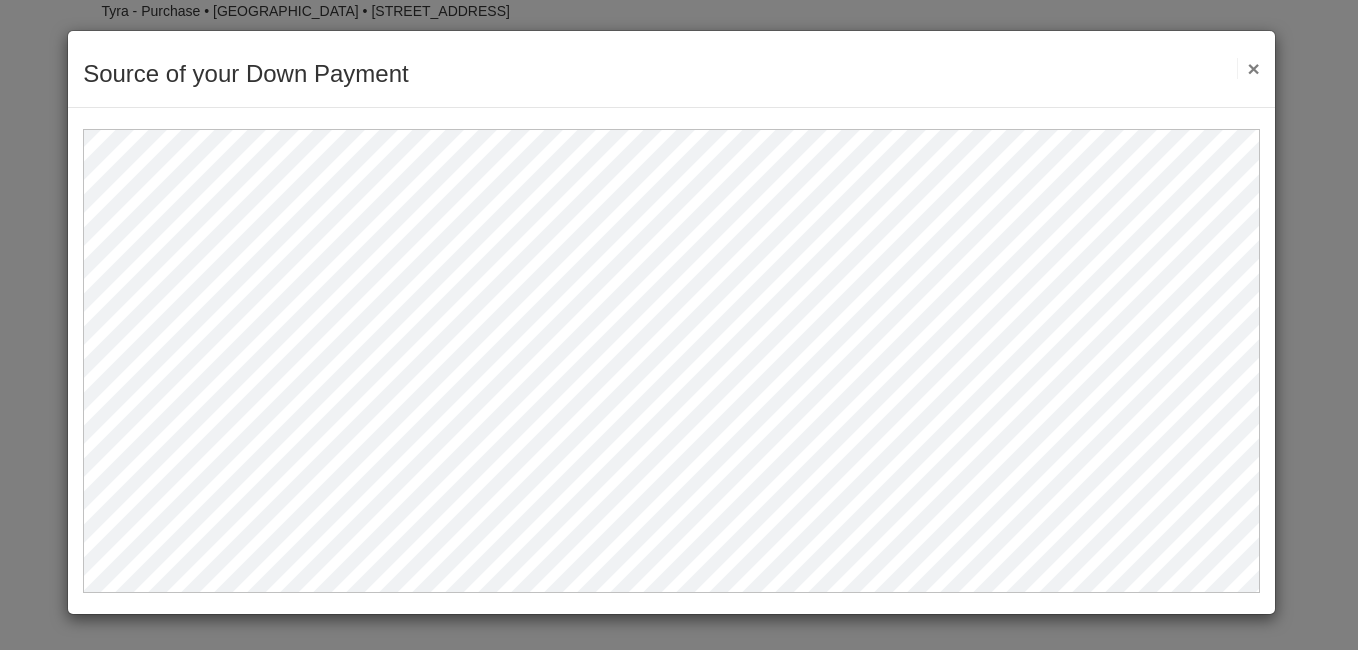 click on "×" at bounding box center (1248, 68) 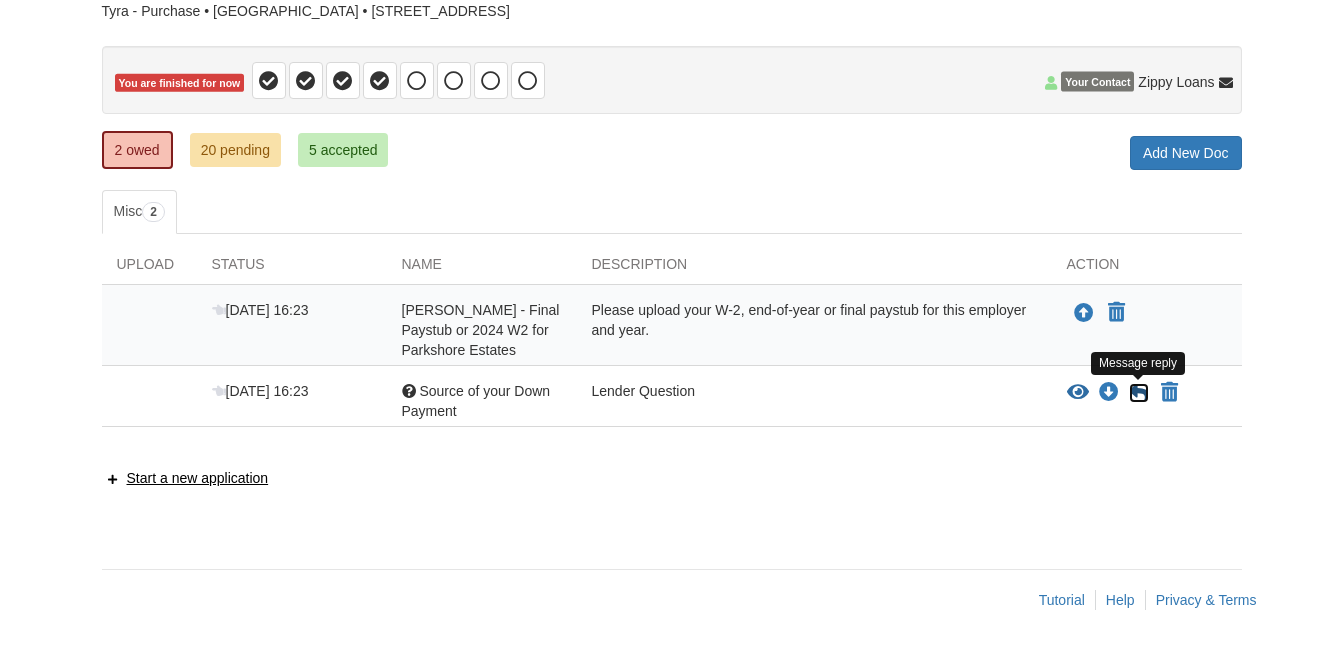click at bounding box center (1139, 393) 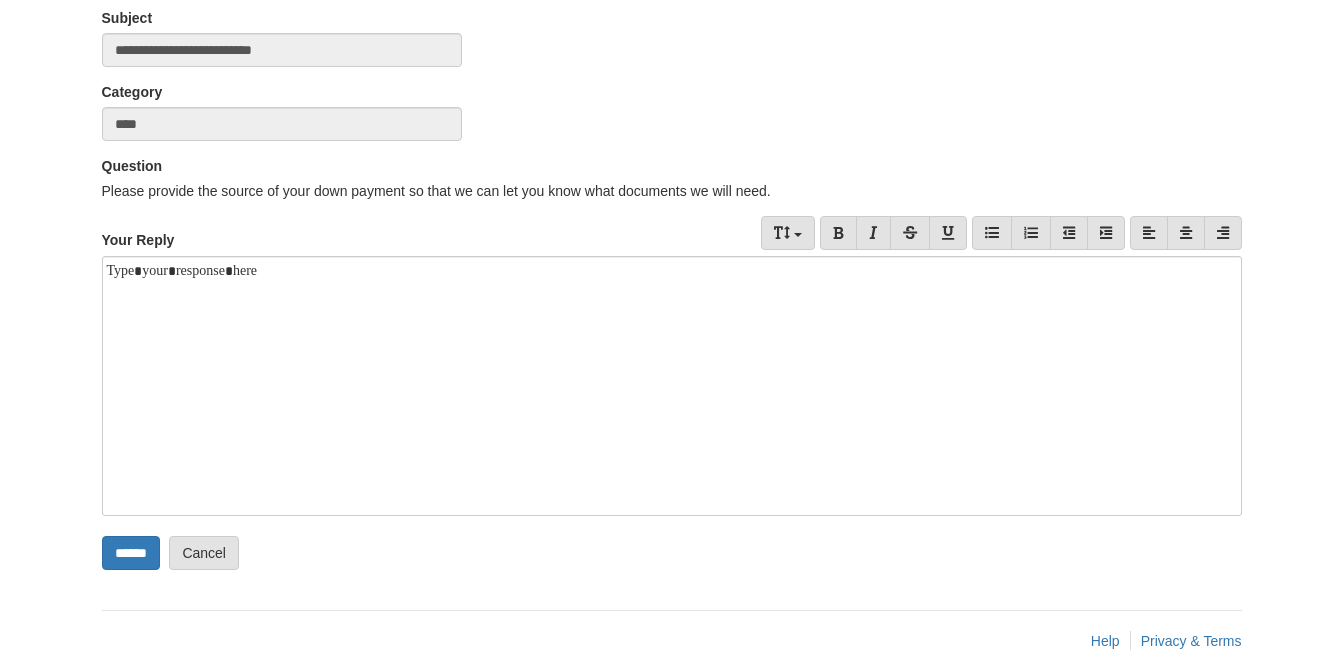 scroll, scrollTop: 200, scrollLeft: 0, axis: vertical 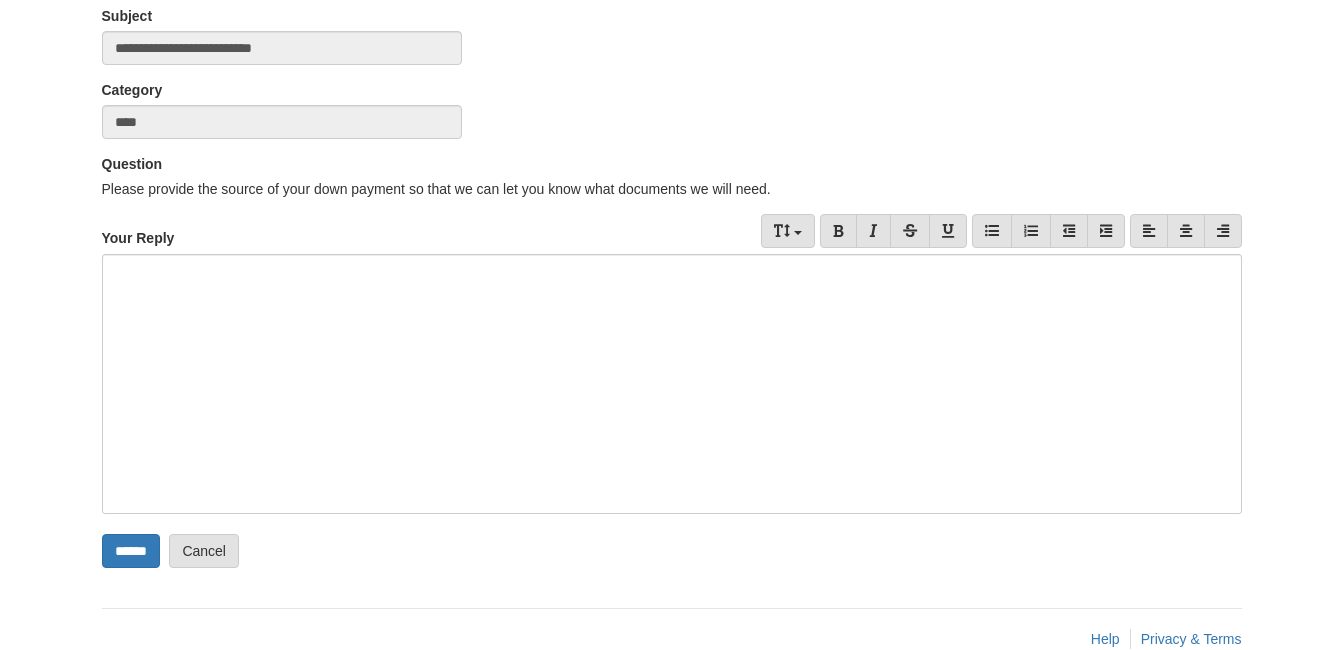 click at bounding box center (672, 384) 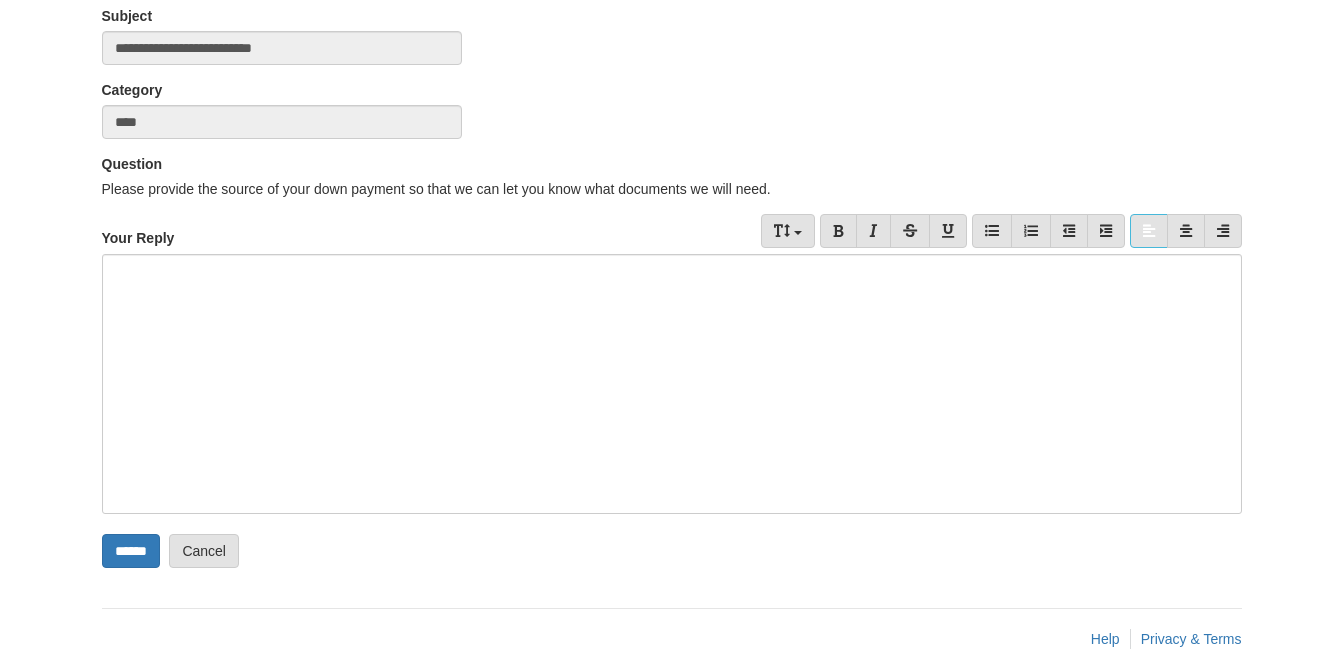 type 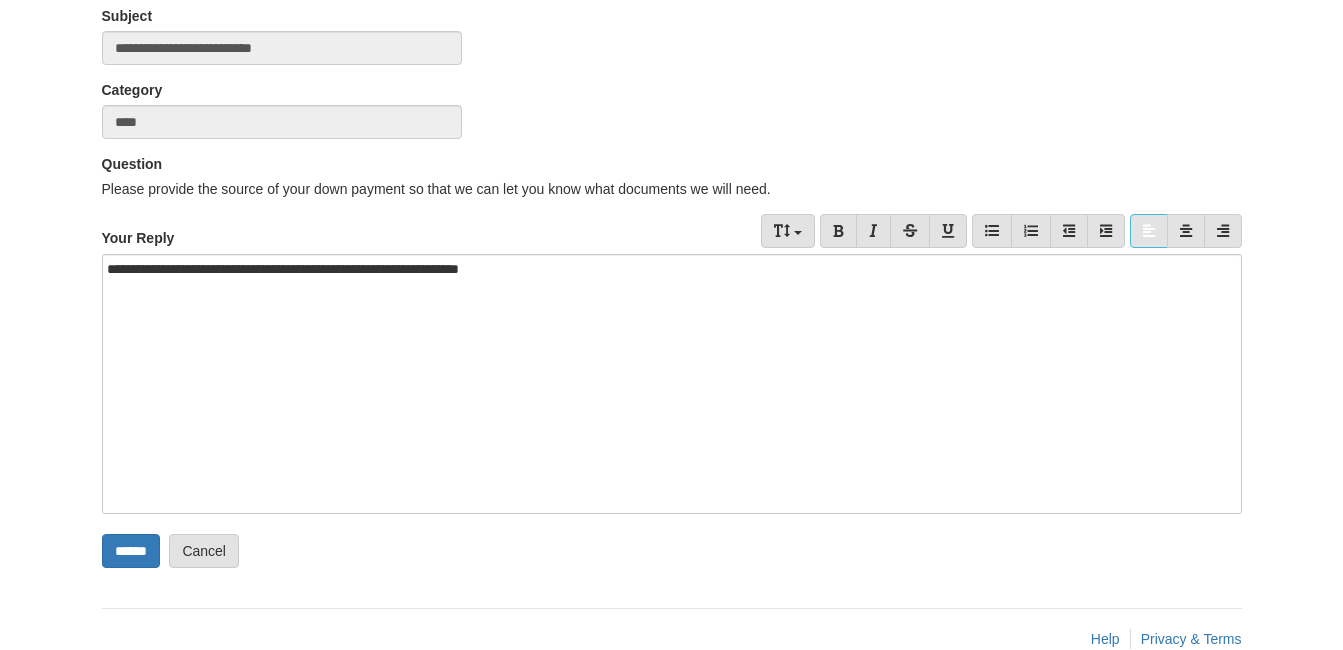 click on "**********" at bounding box center (672, 384) 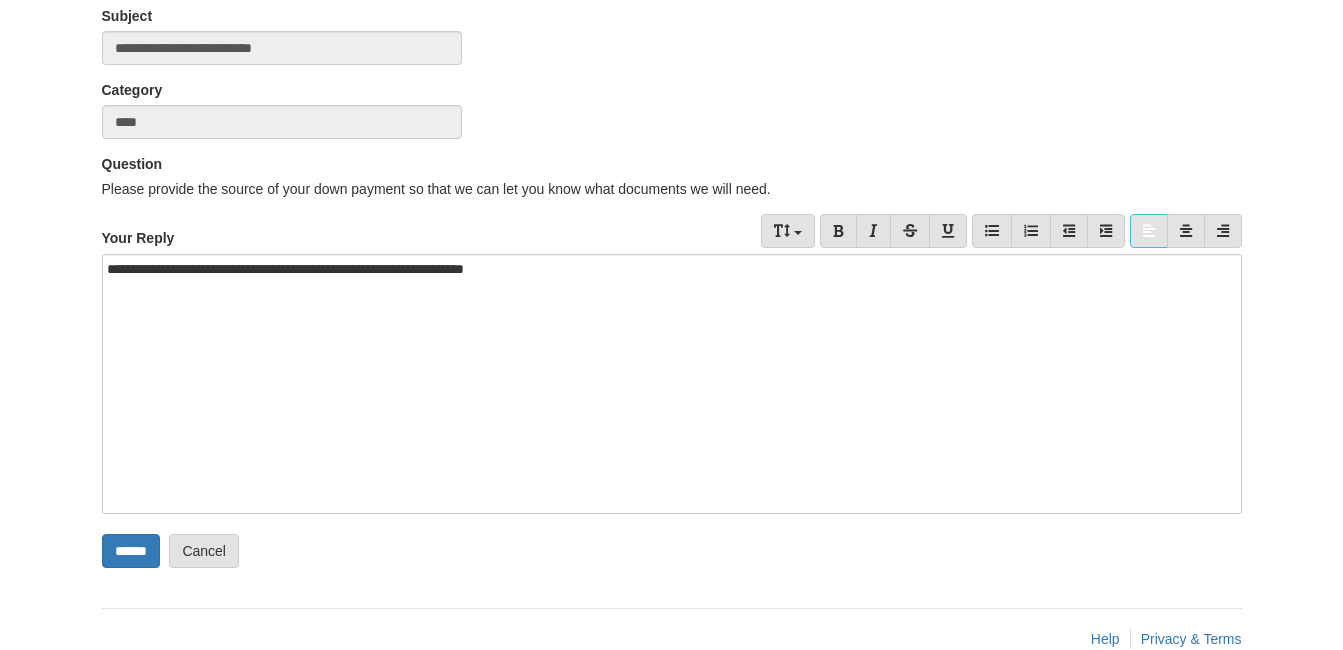 click on "**********" at bounding box center [672, 384] 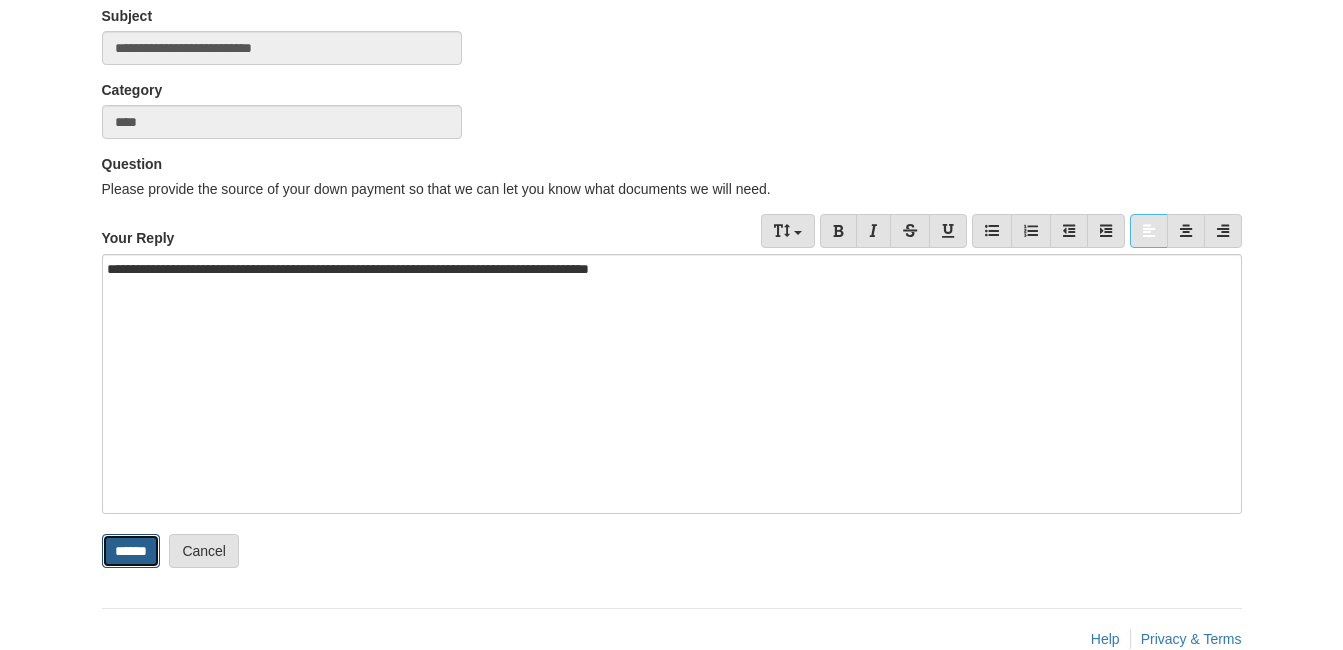 click on "******" at bounding box center (131, 551) 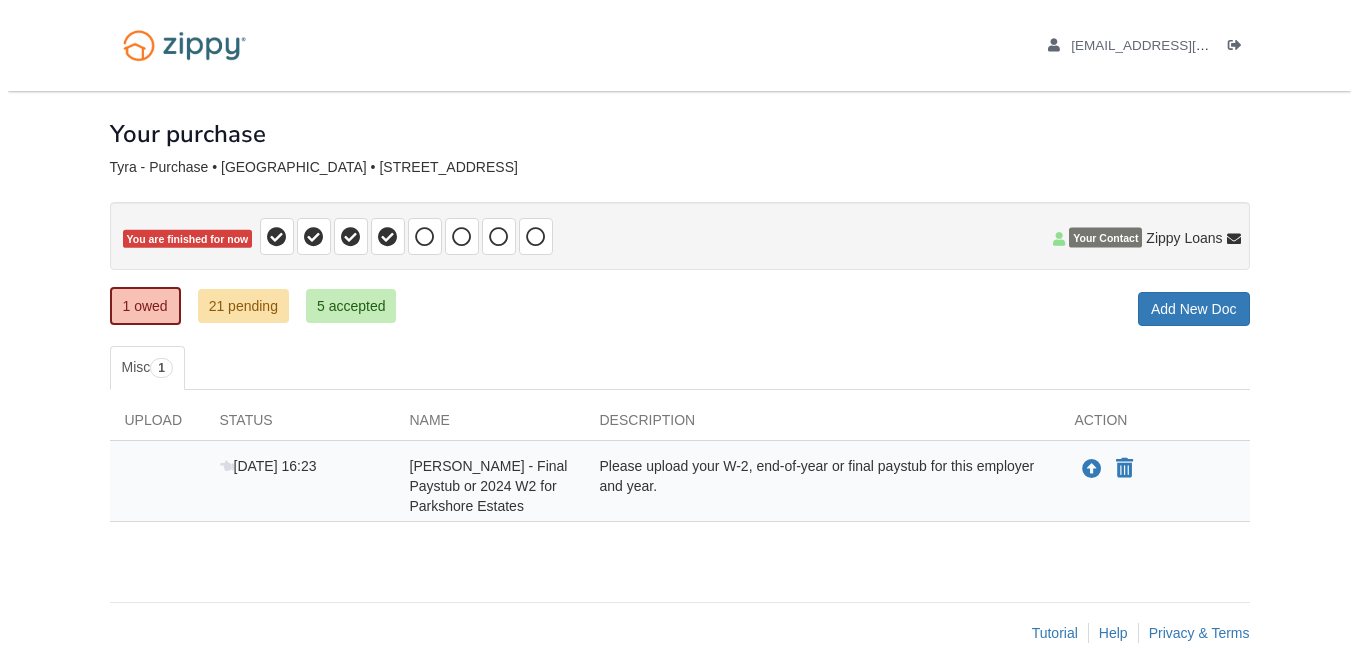 scroll, scrollTop: 0, scrollLeft: 0, axis: both 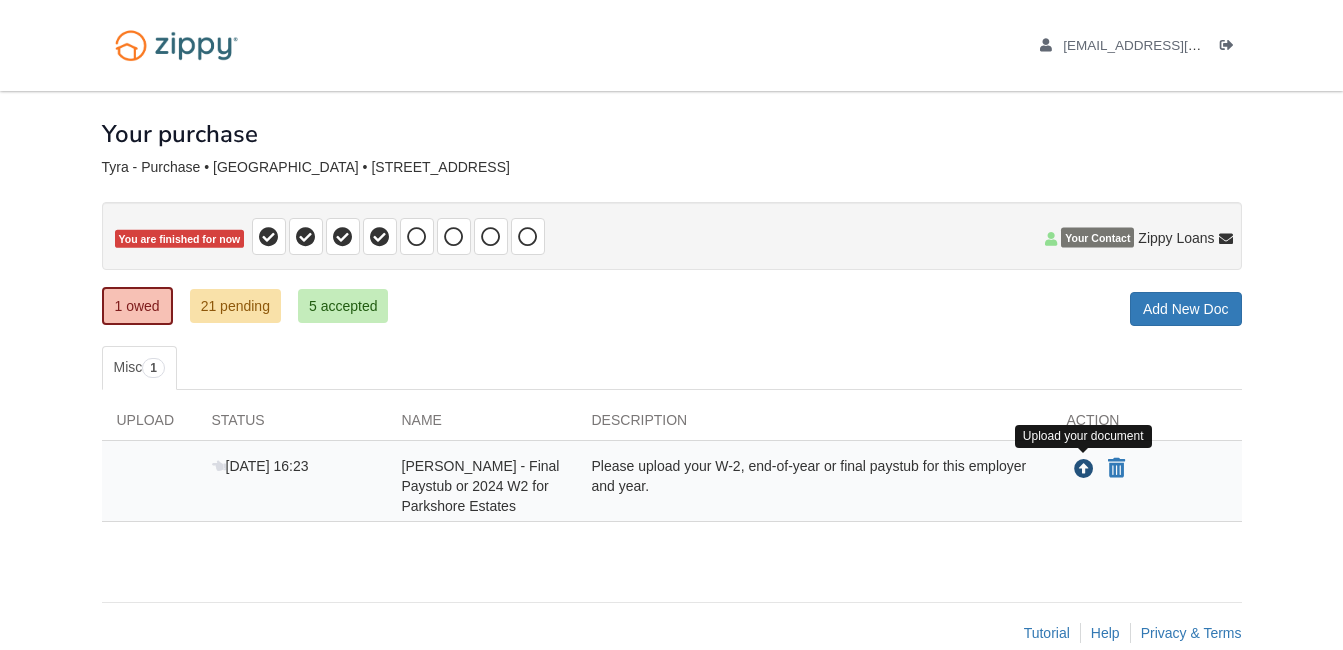 click at bounding box center (1084, 470) 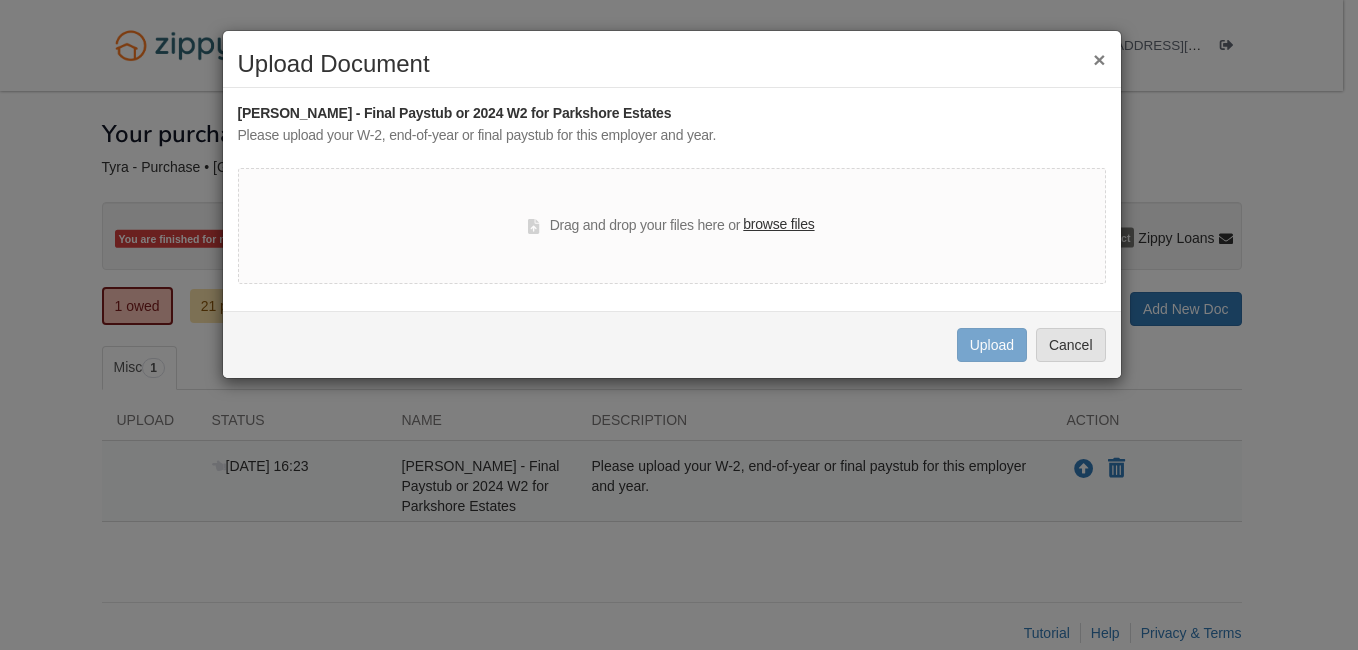 click on "browse files" at bounding box center [778, 225] 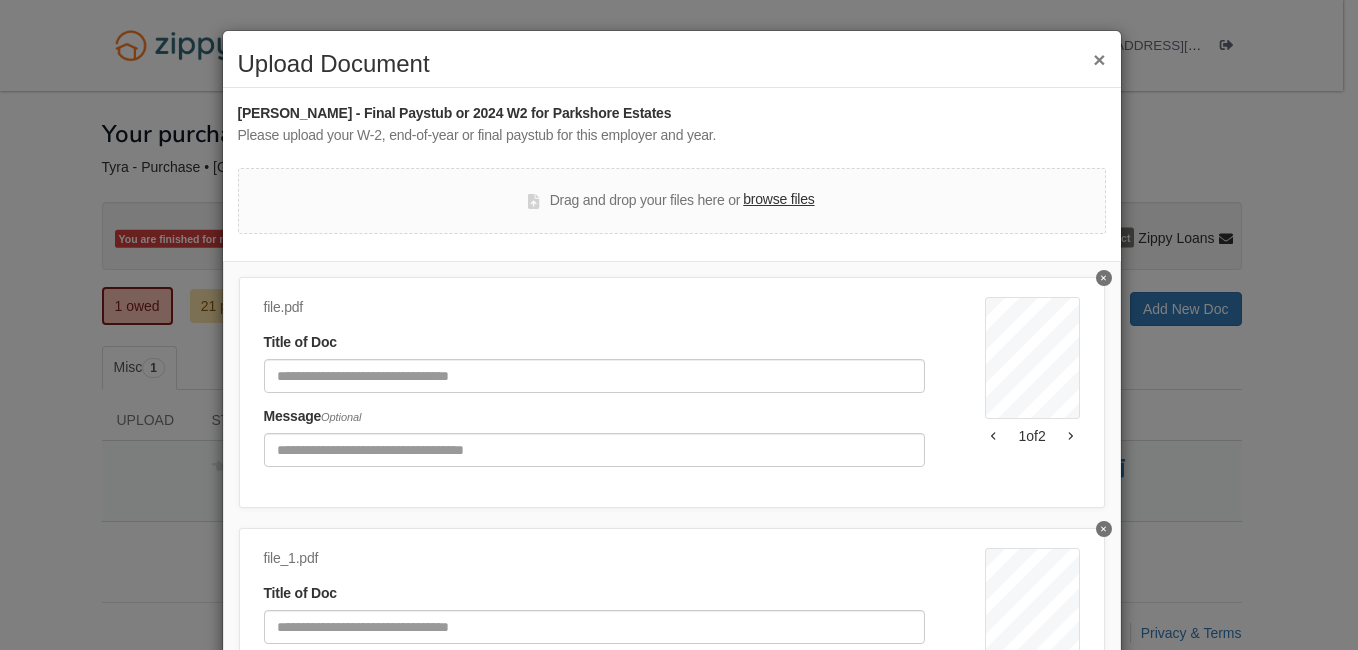 scroll, scrollTop: 111, scrollLeft: 0, axis: vertical 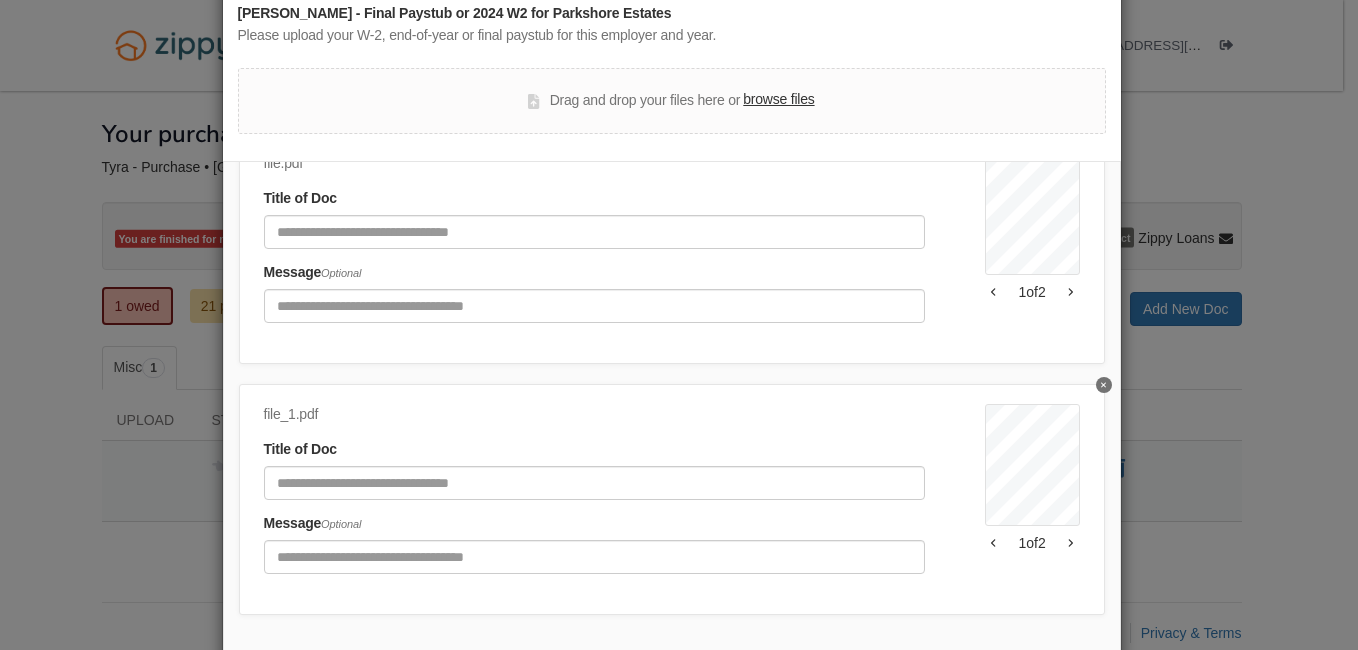 click 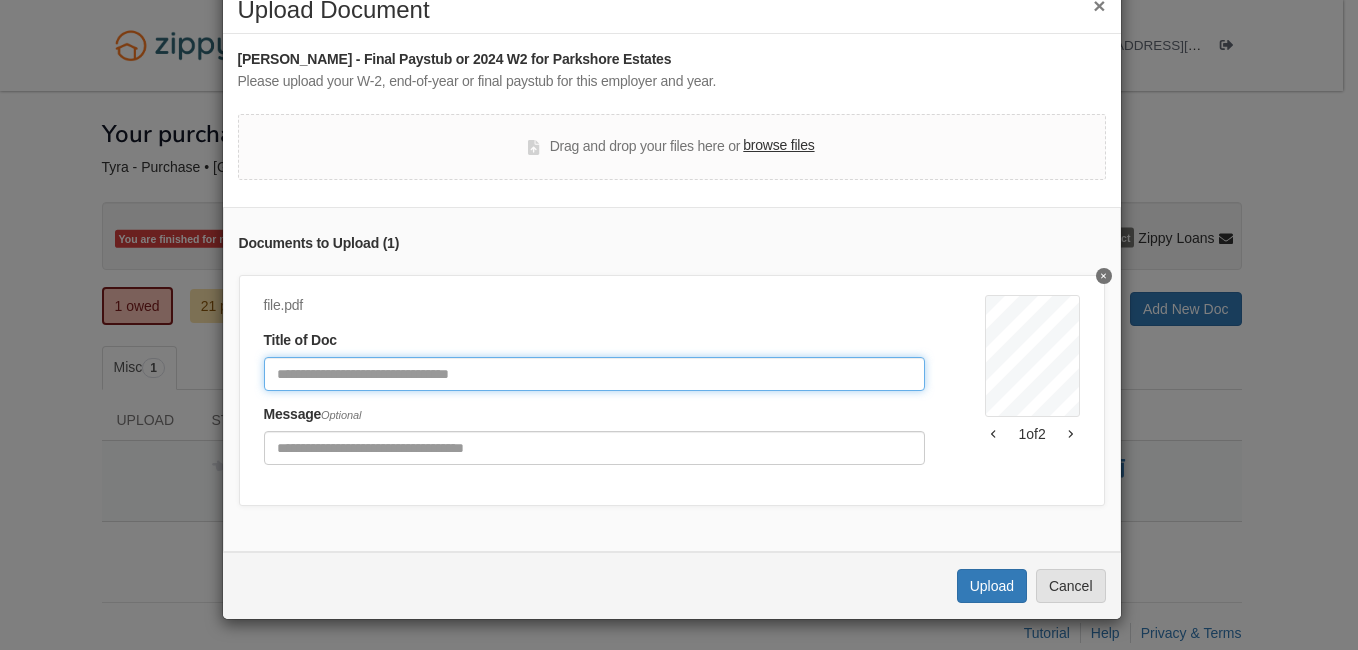 click 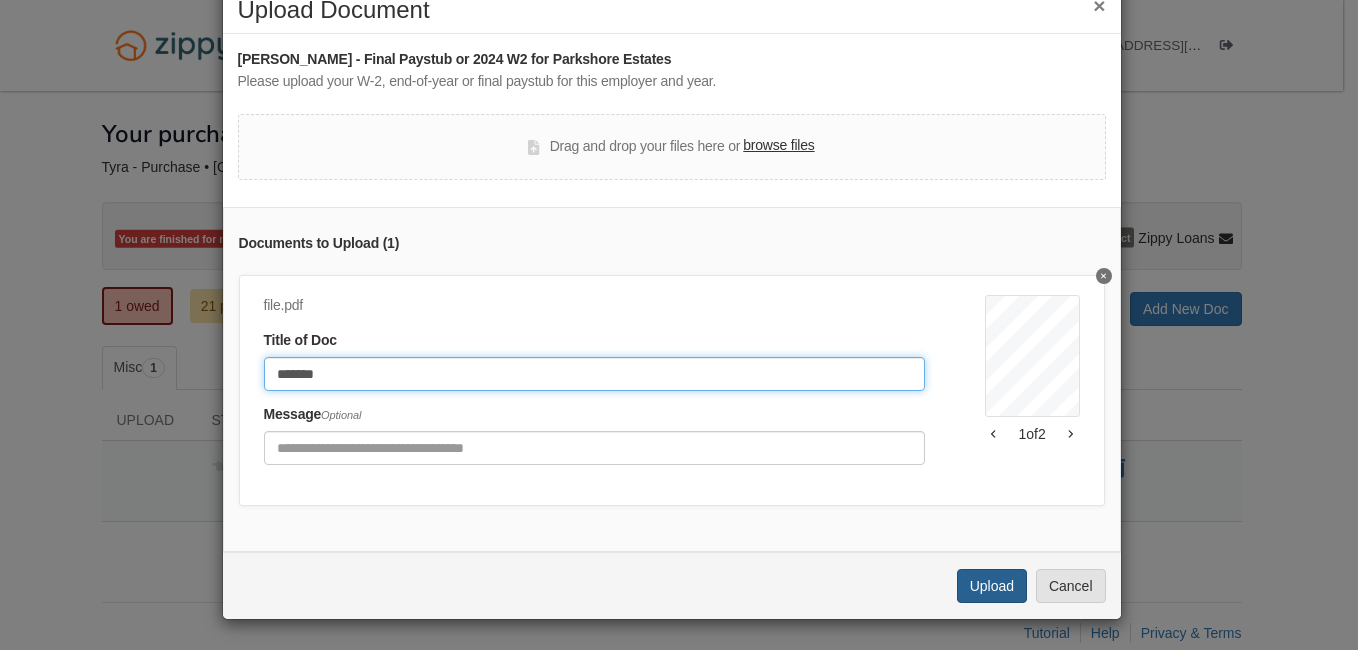 type on "*******" 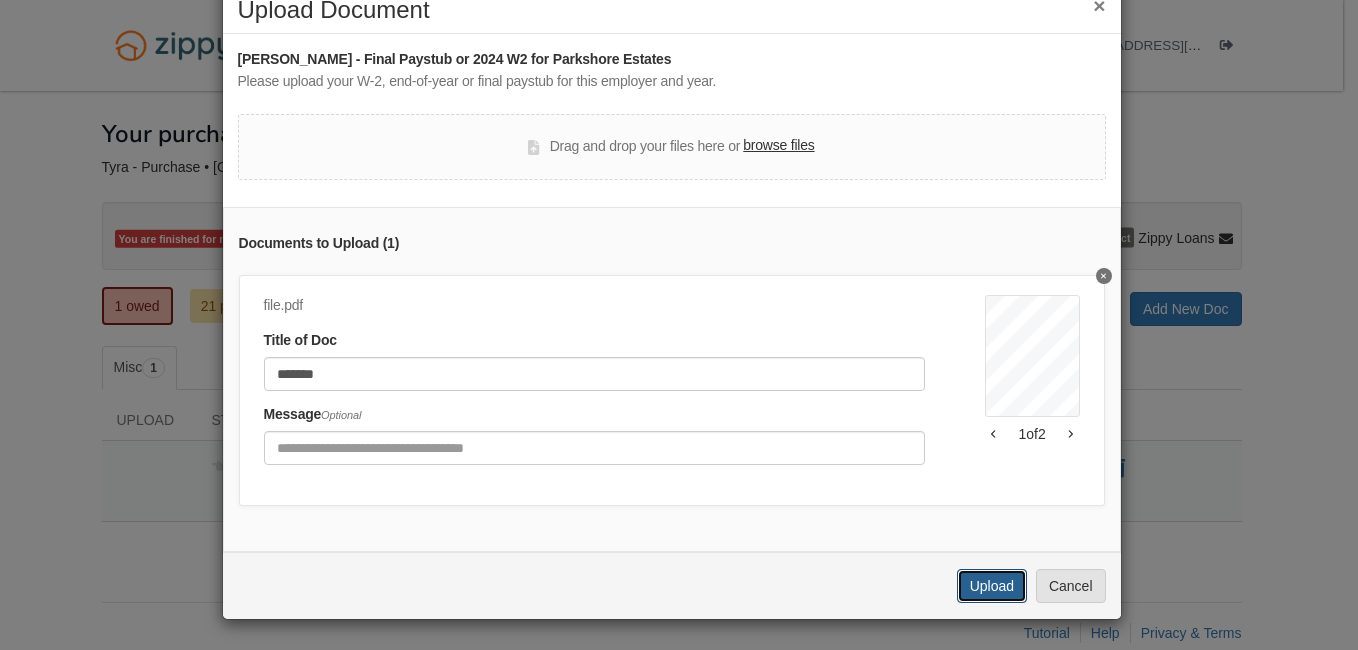click on "Upload" at bounding box center [992, 586] 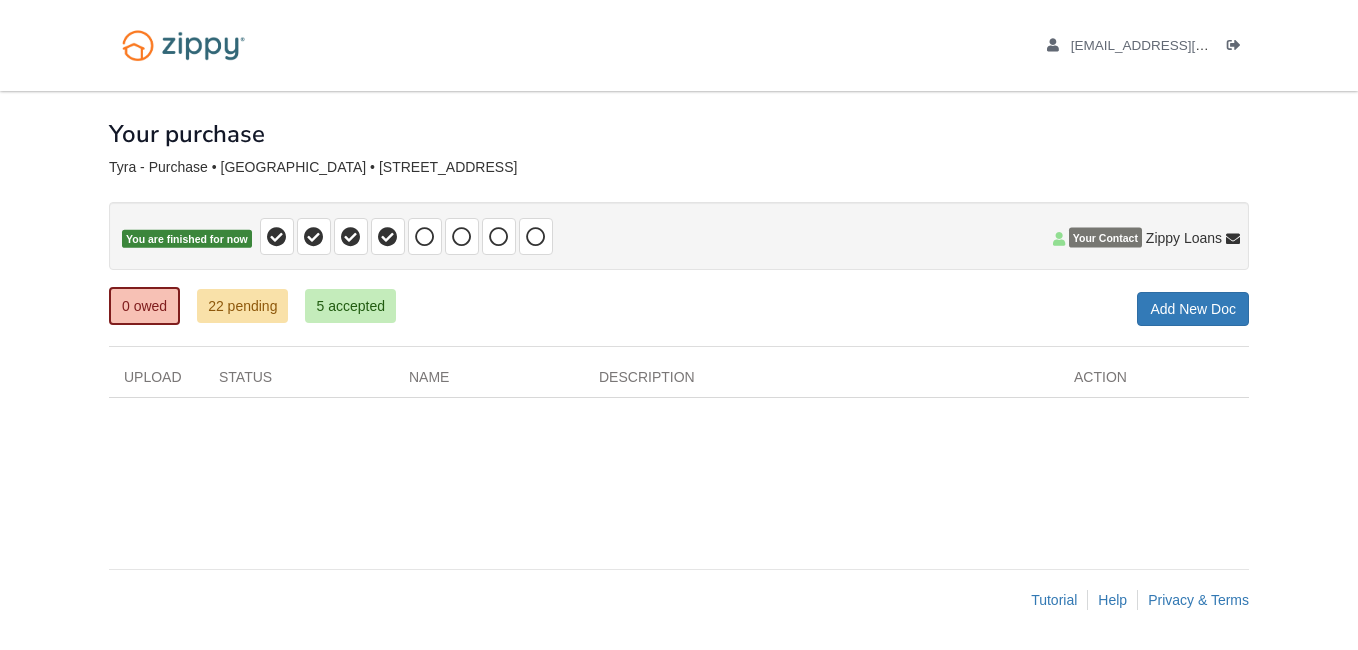 scroll, scrollTop: 0, scrollLeft: 0, axis: both 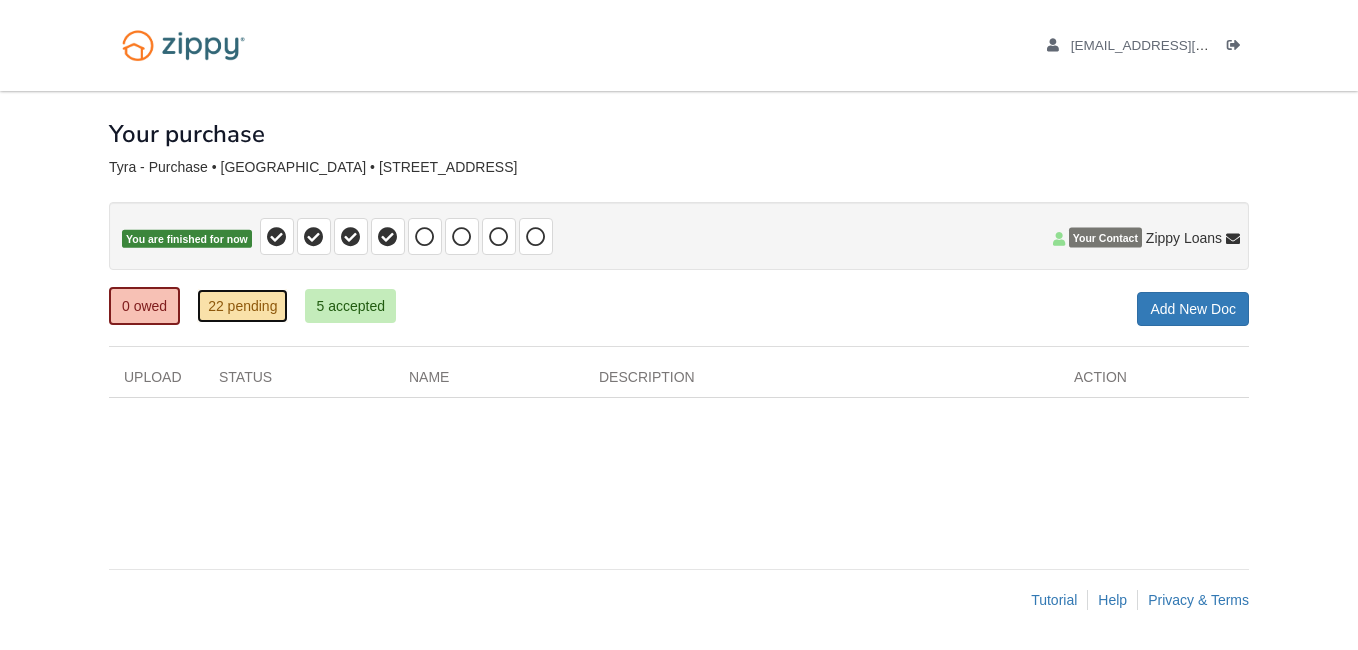 click on "22 pending" at bounding box center (242, 306) 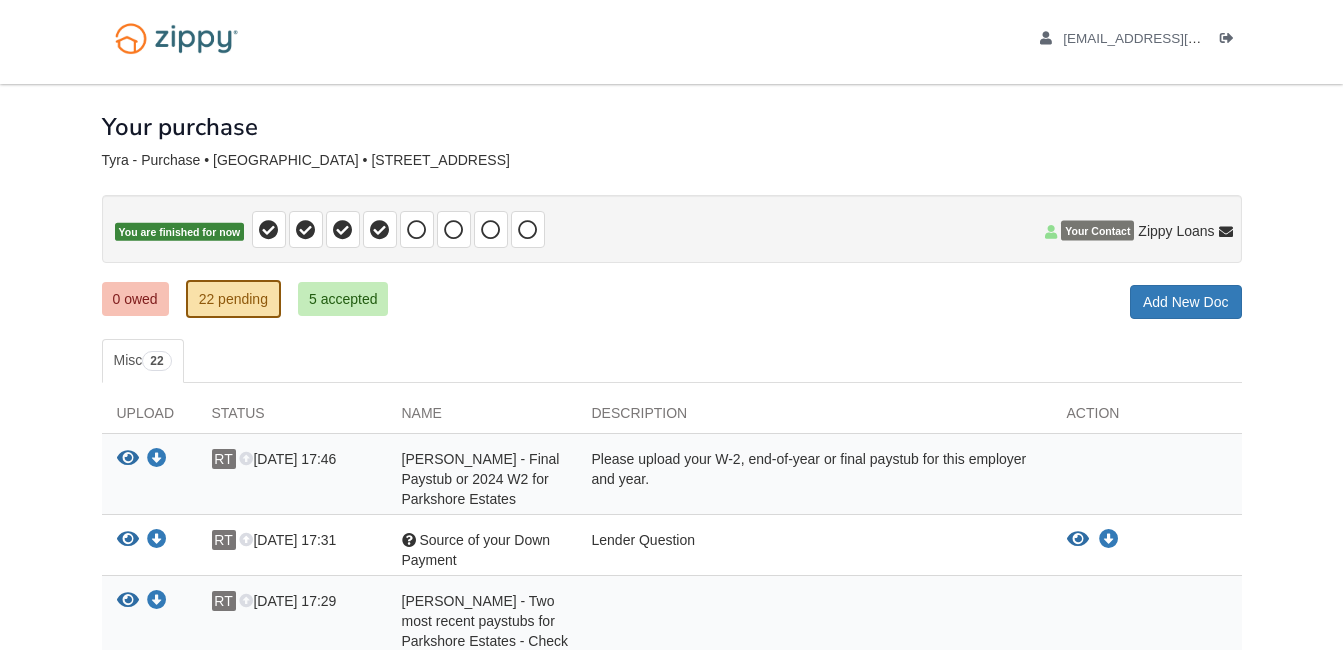 scroll, scrollTop: 0, scrollLeft: 0, axis: both 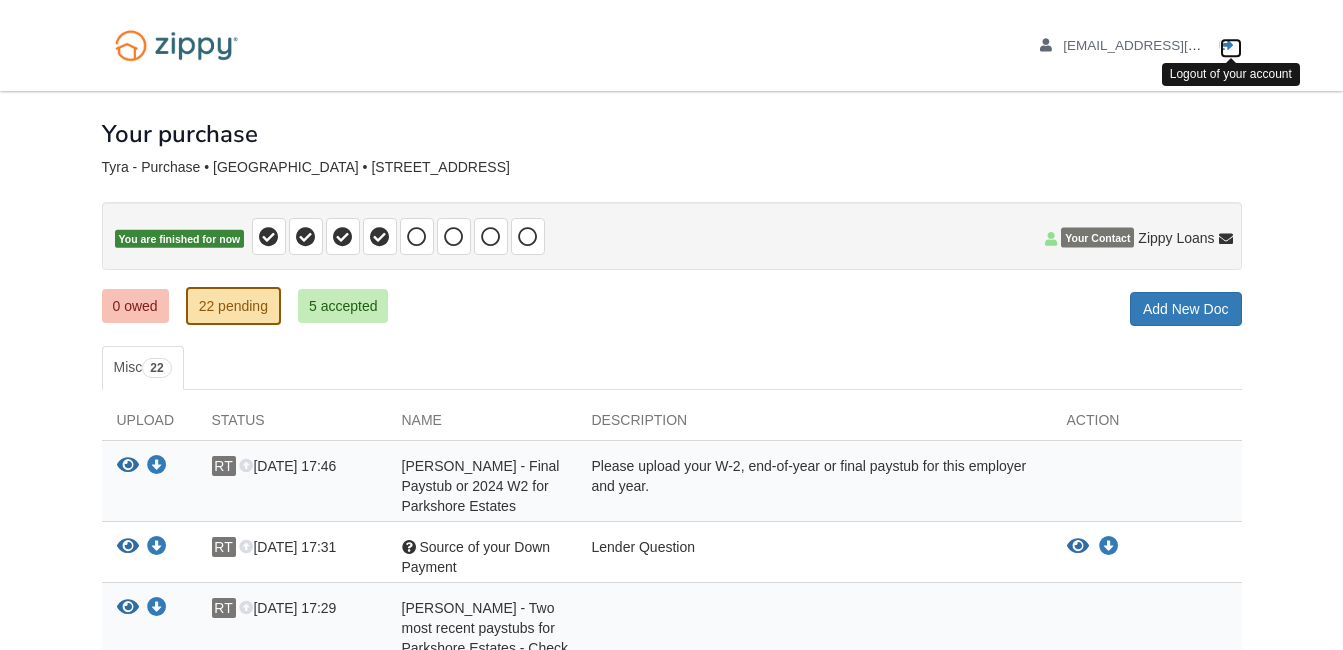 click at bounding box center [1227, 46] 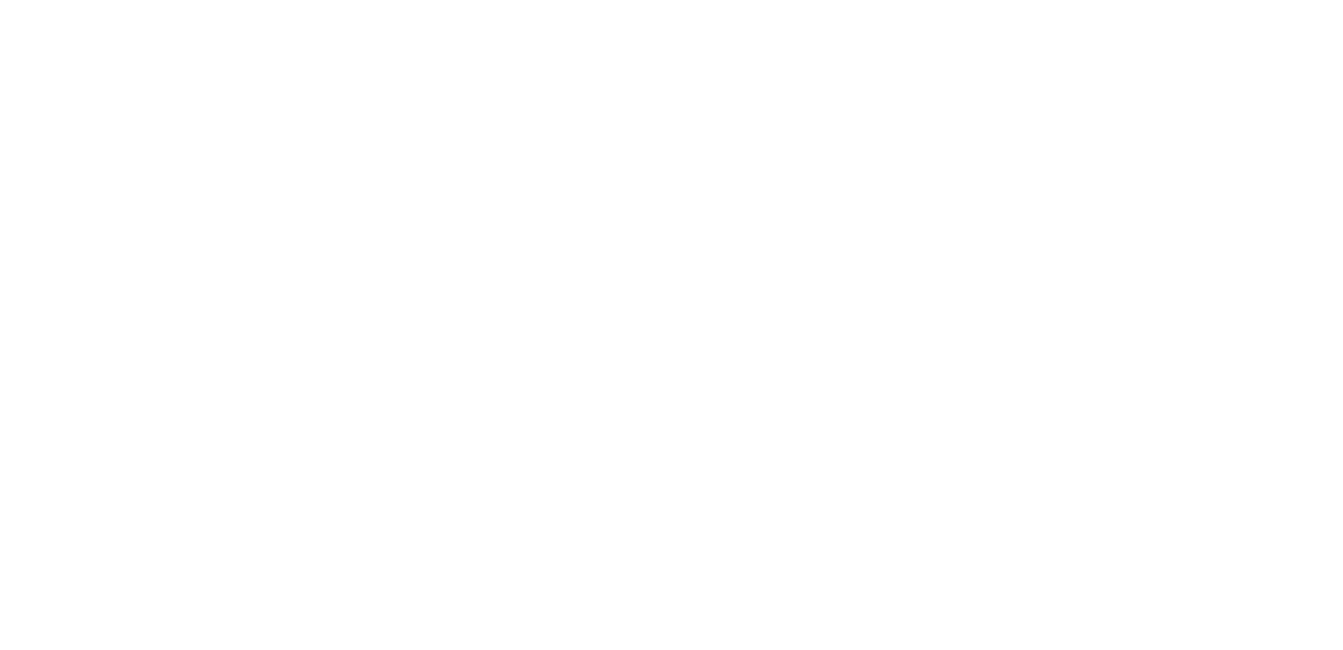 scroll, scrollTop: 0, scrollLeft: 0, axis: both 